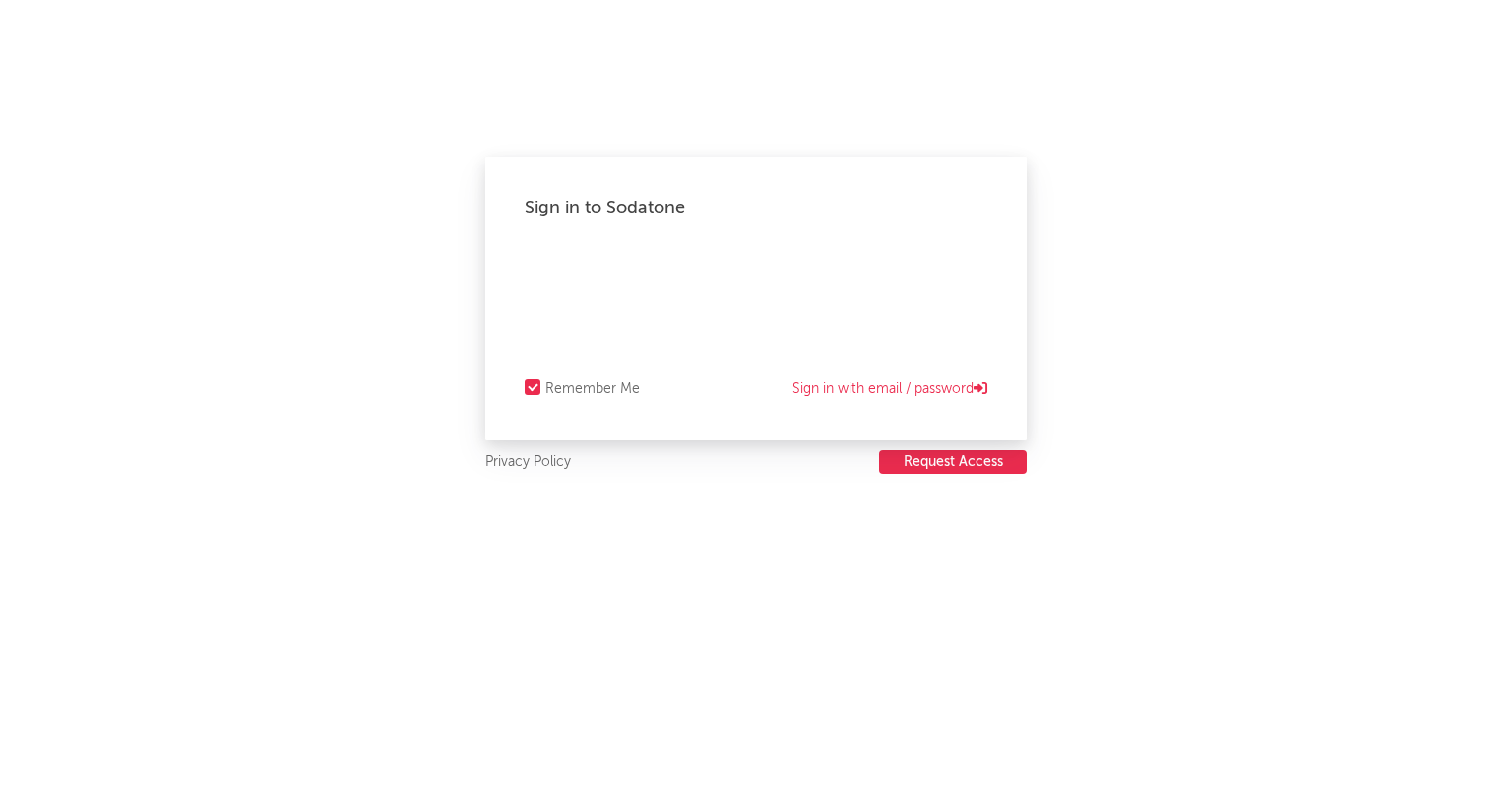 scroll, scrollTop: 0, scrollLeft: 0, axis: both 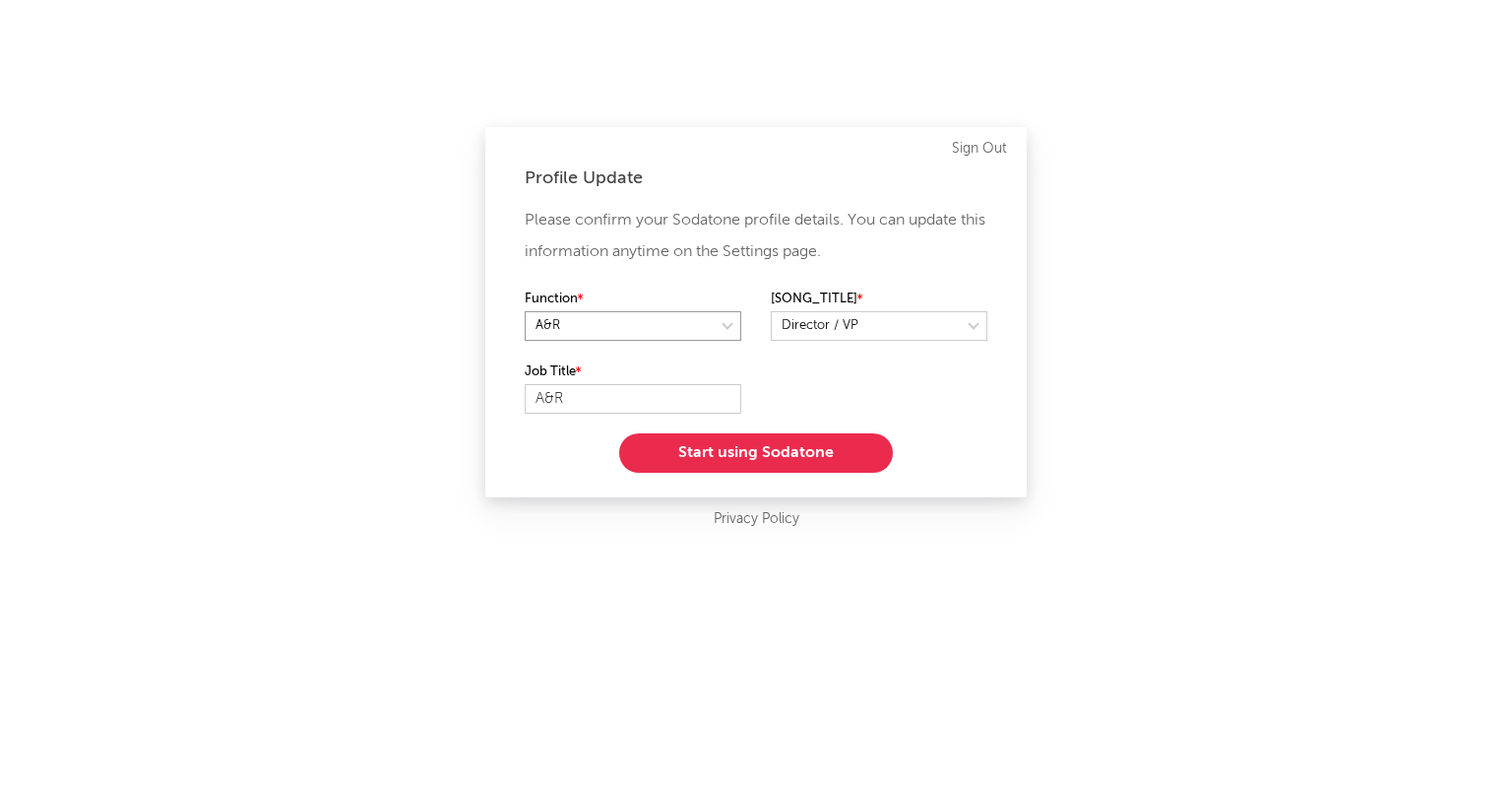 click at bounding box center [633, 326] 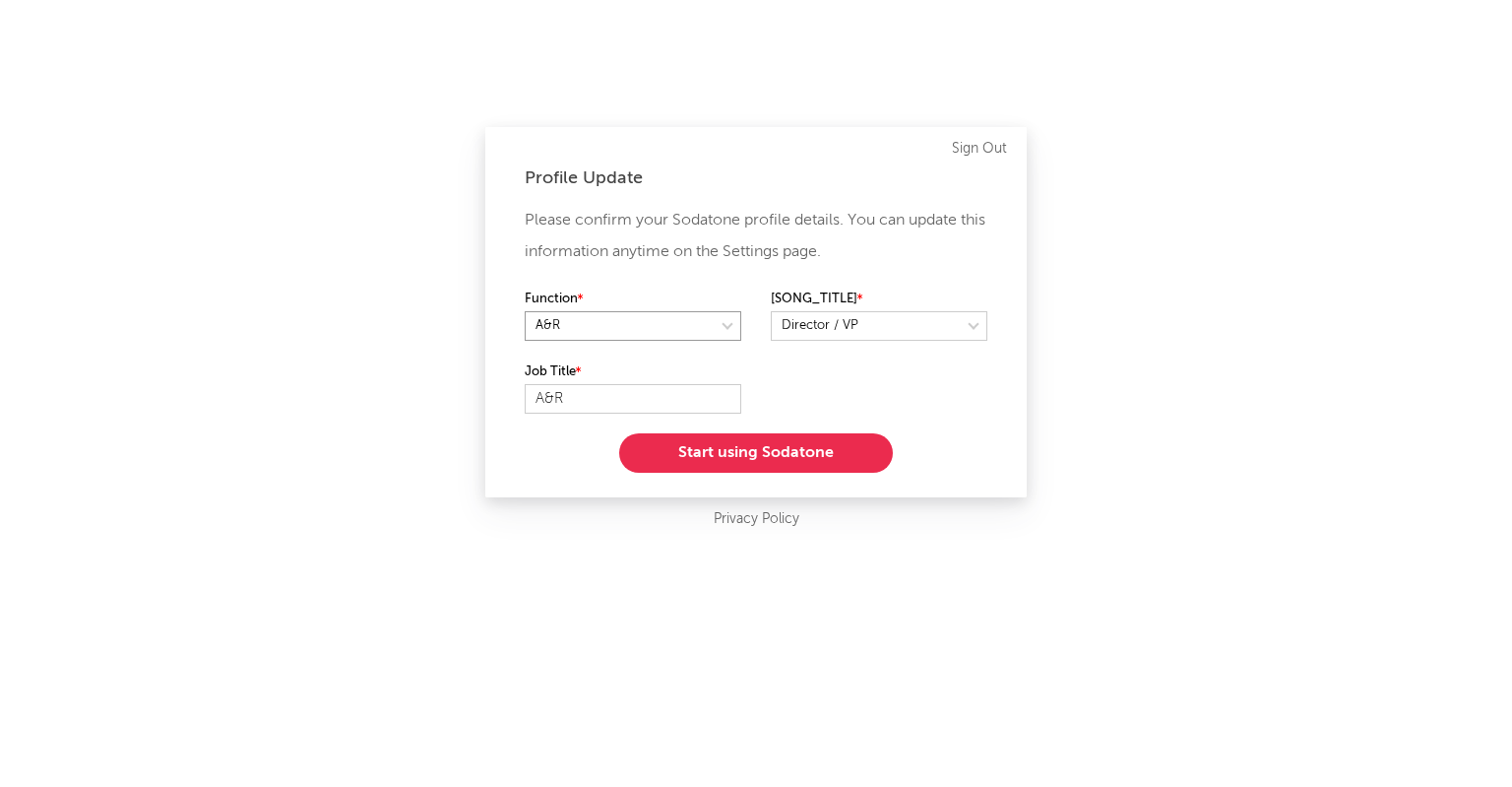 click at bounding box center [633, 326] 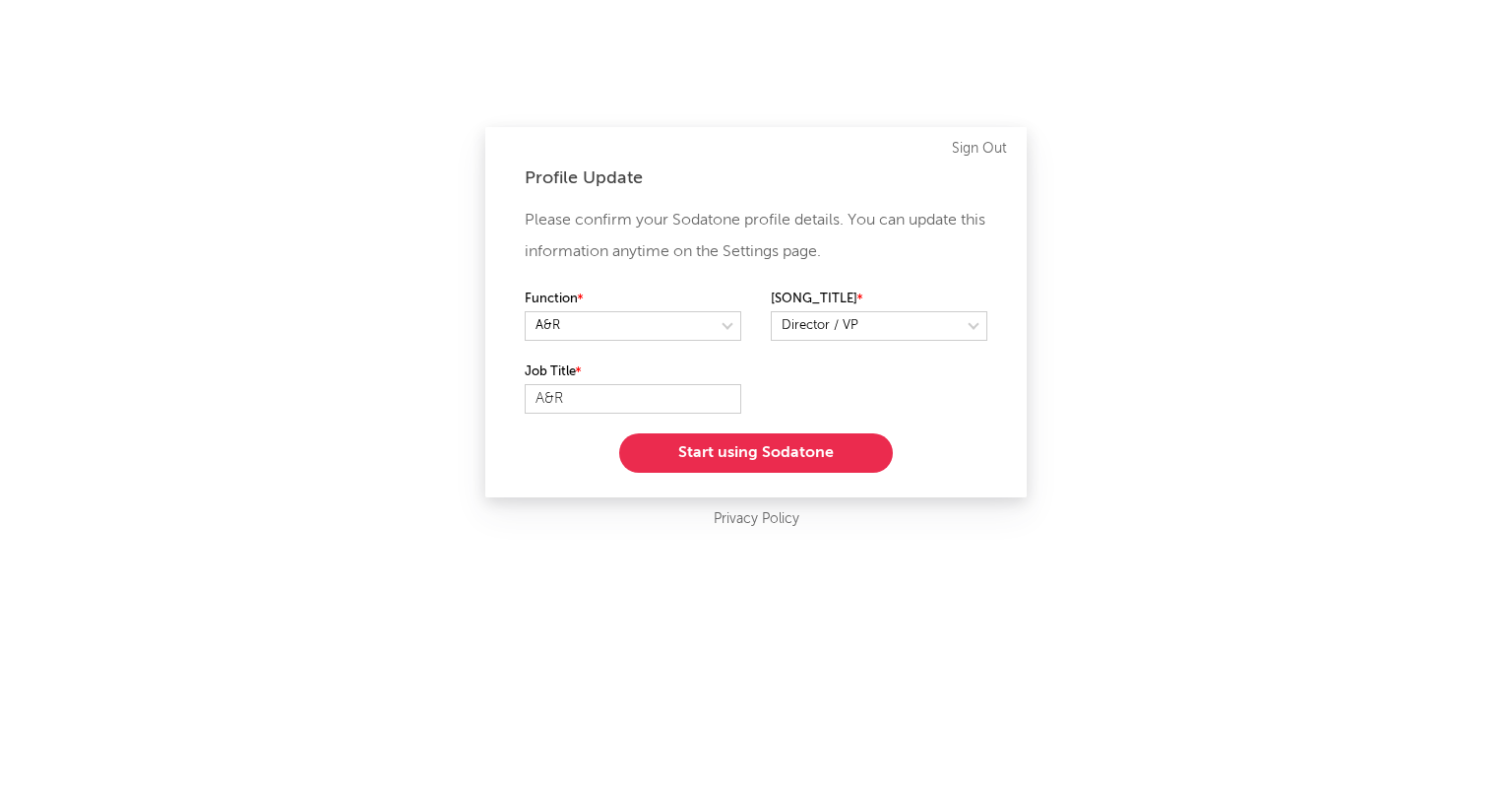 click on "Start using Sodatone" at bounding box center (756, 453) 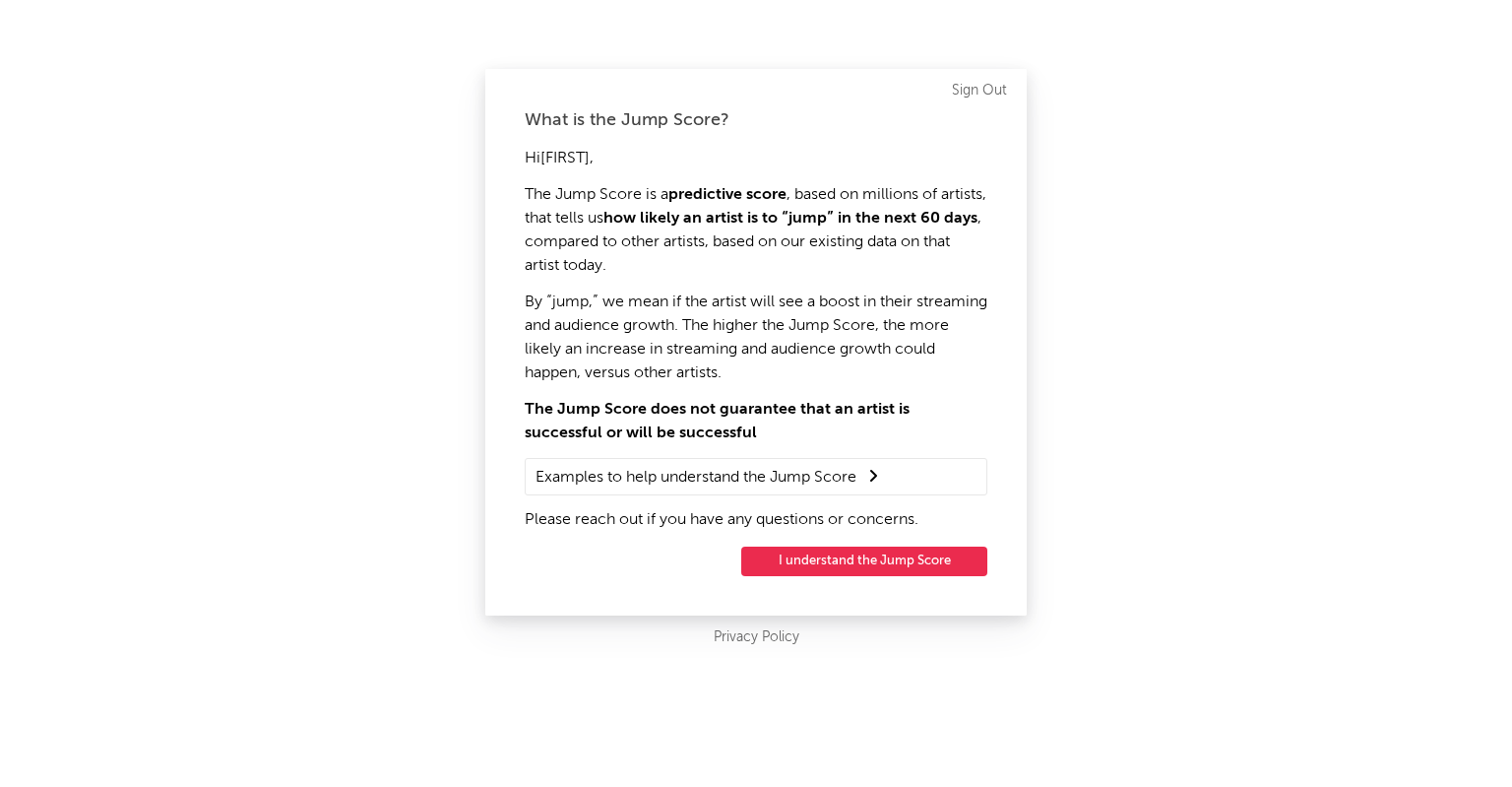 click on "I understand the Jump Score" at bounding box center [864, 561] 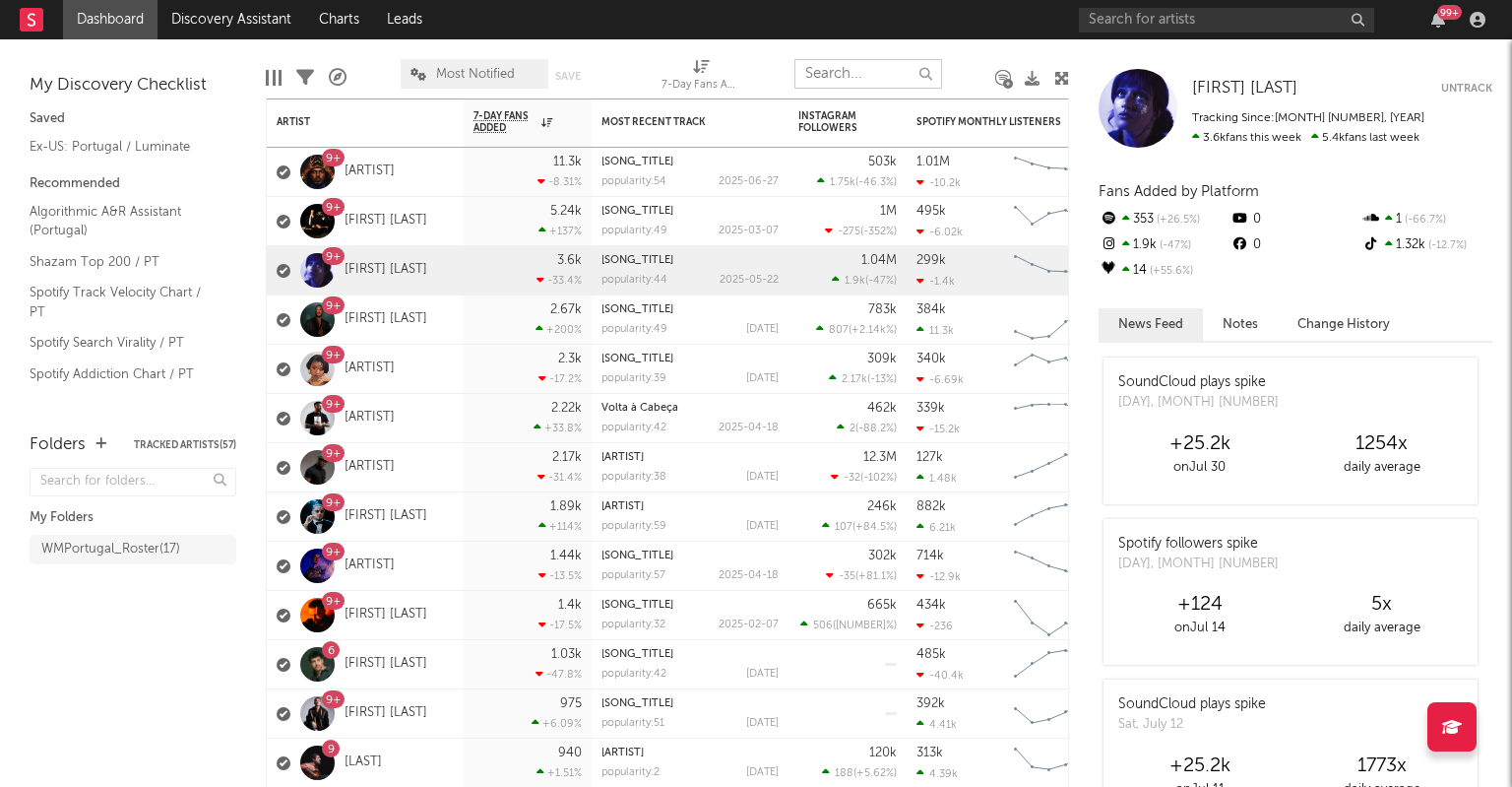 click at bounding box center (868, 74) 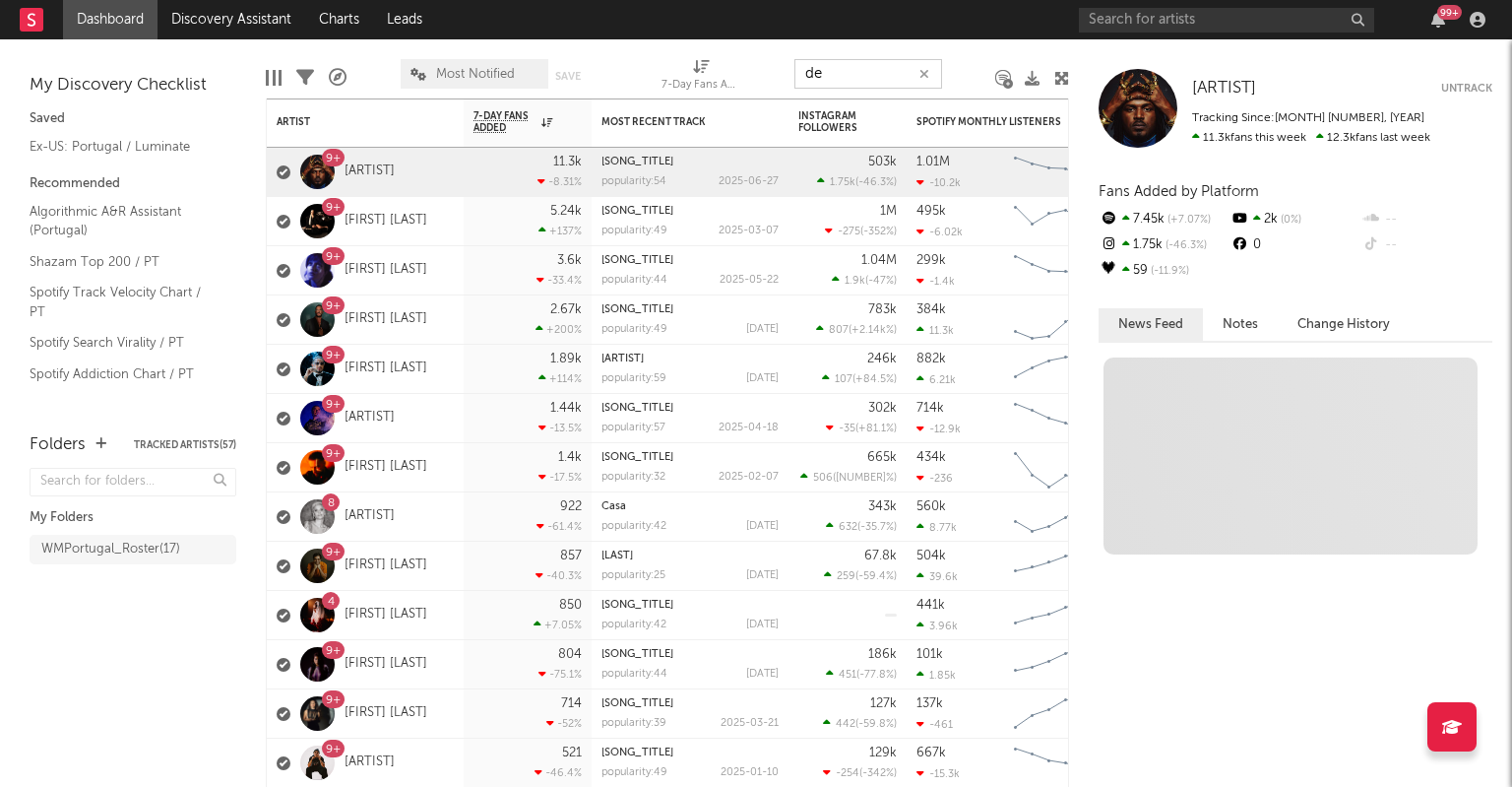 type on "d" 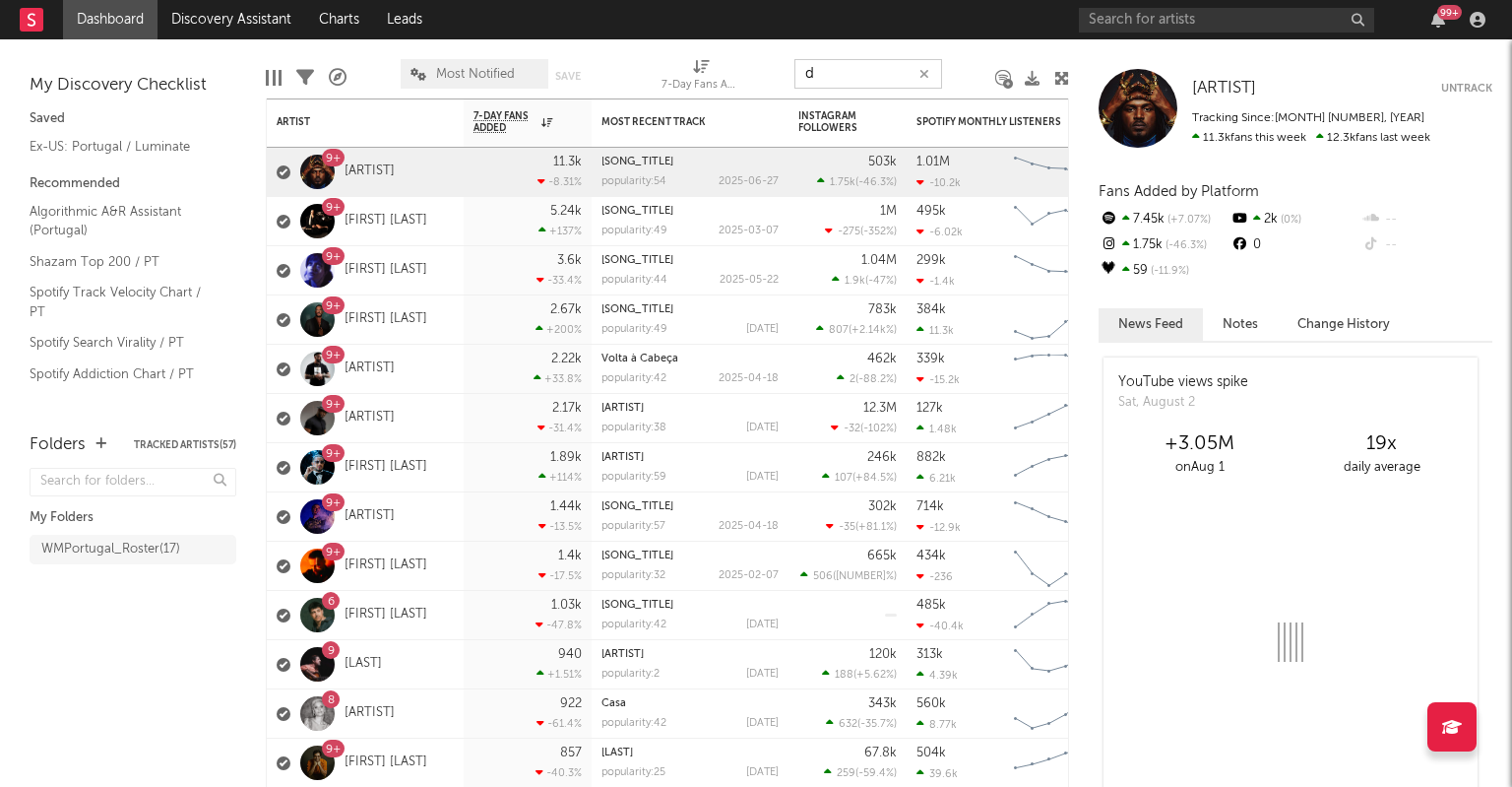 type 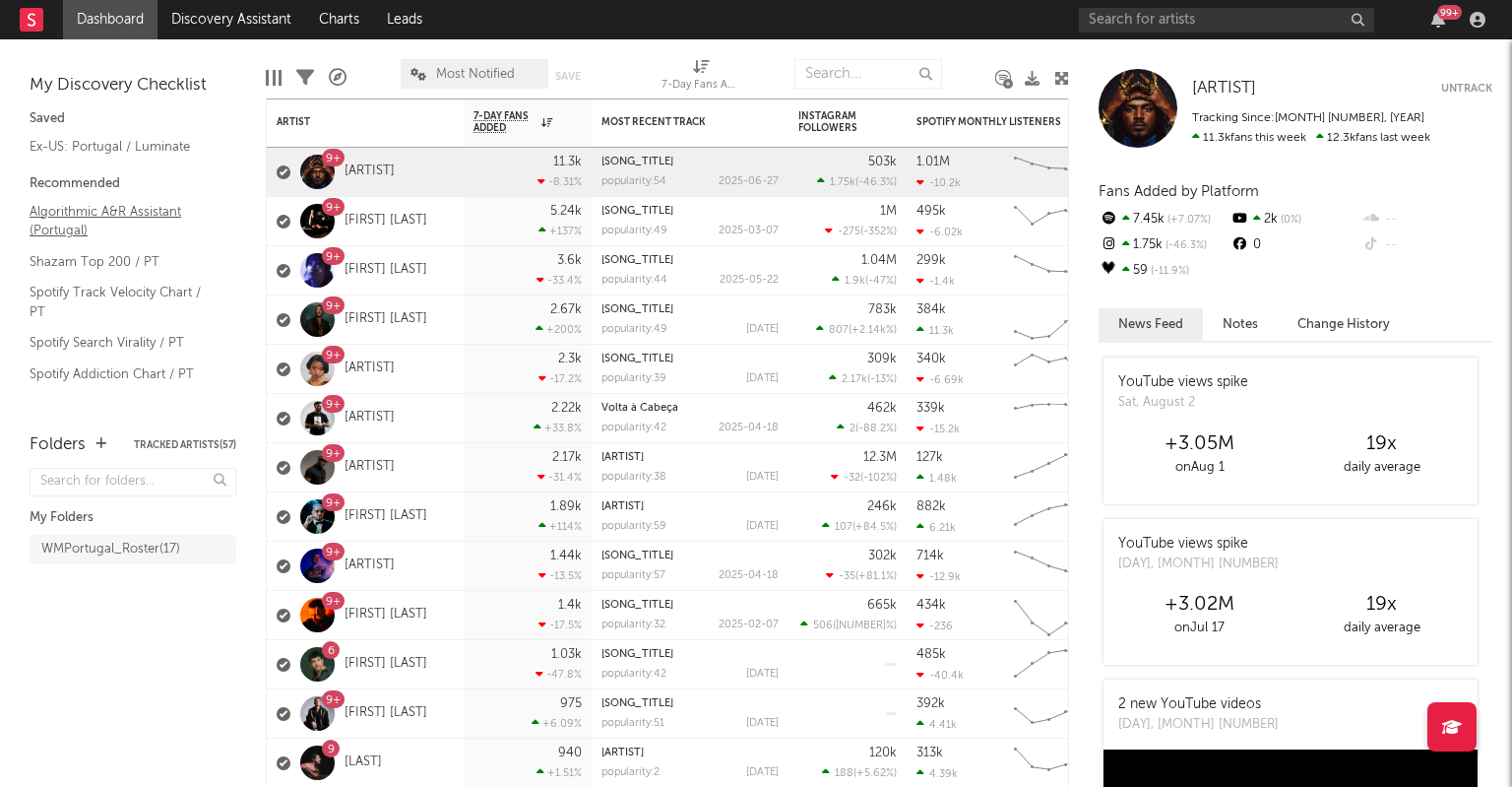 click on "Algorithmic A&R Assistant (Portugal)" at bounding box center (123, 221) 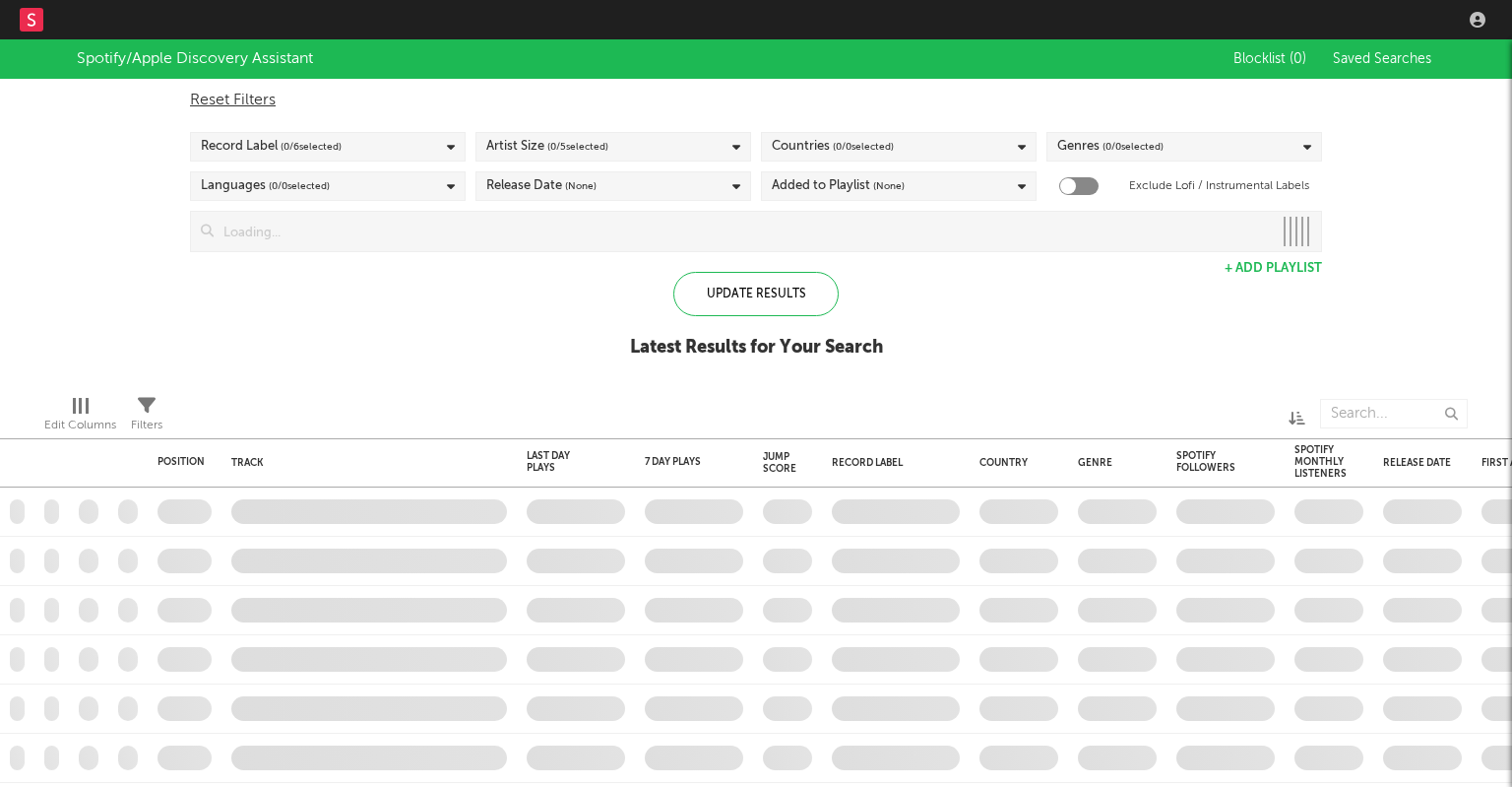scroll, scrollTop: 0, scrollLeft: 0, axis: both 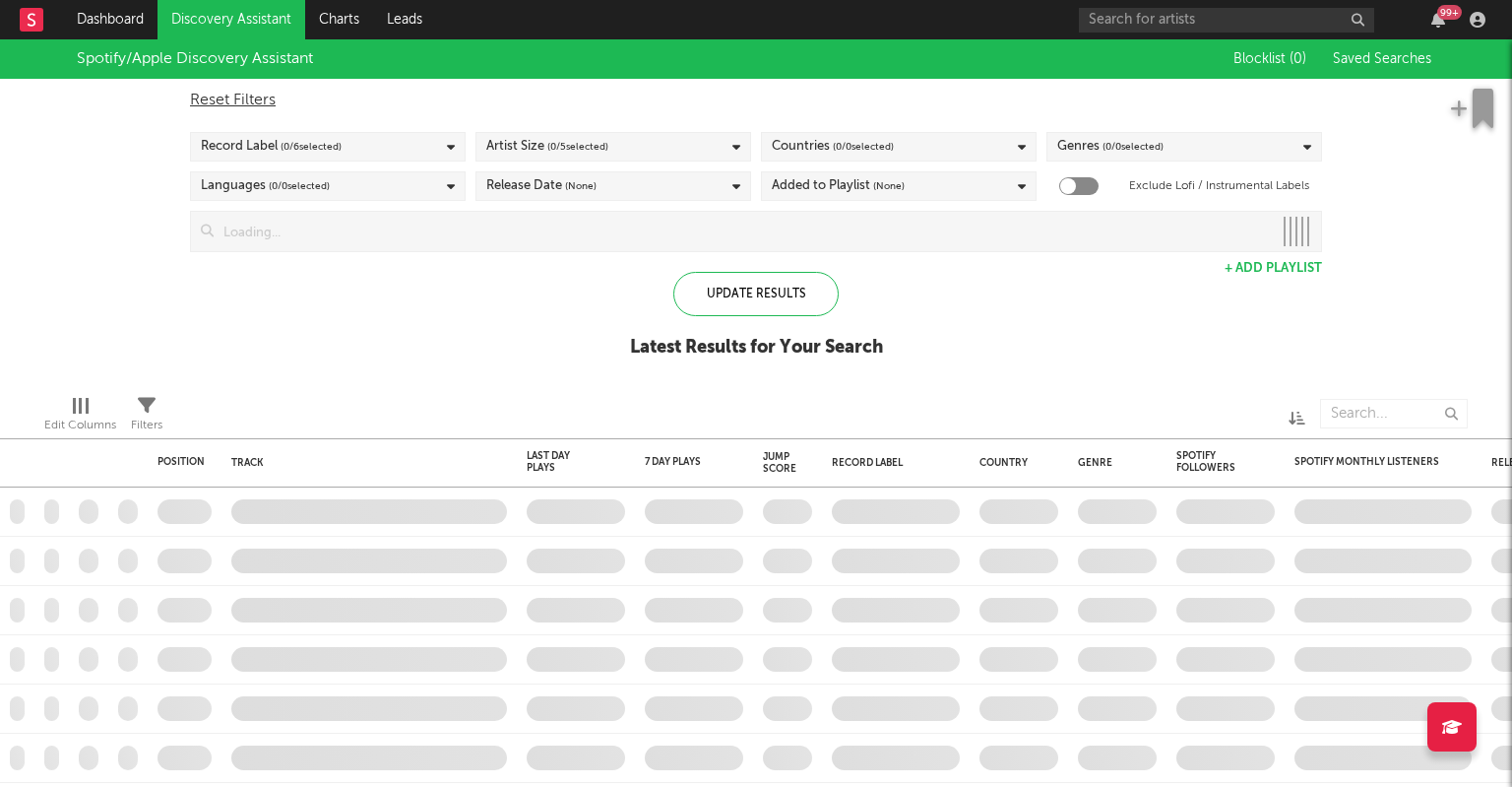 checkbox on "true" 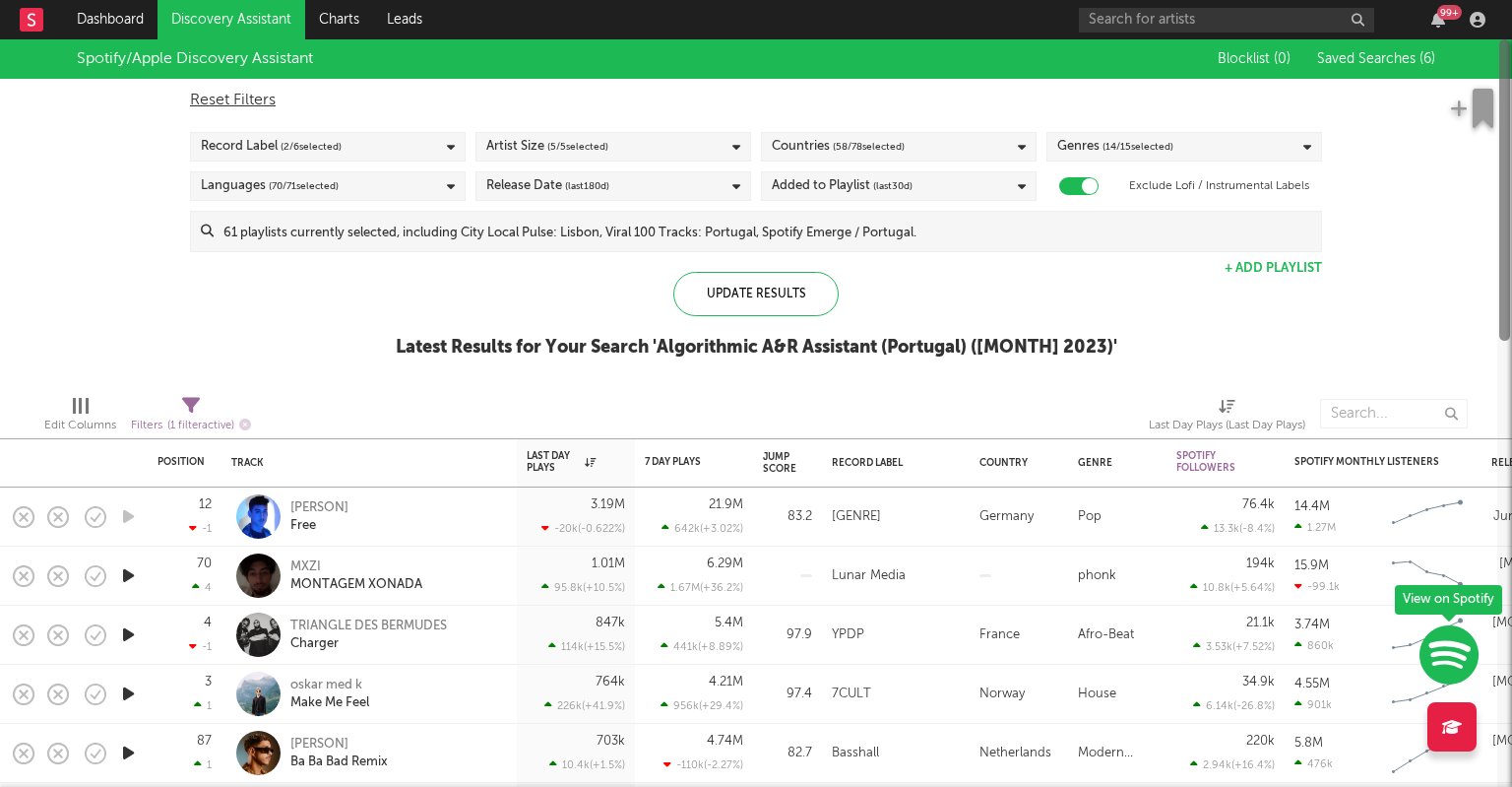 click at bounding box center (1504, 413) 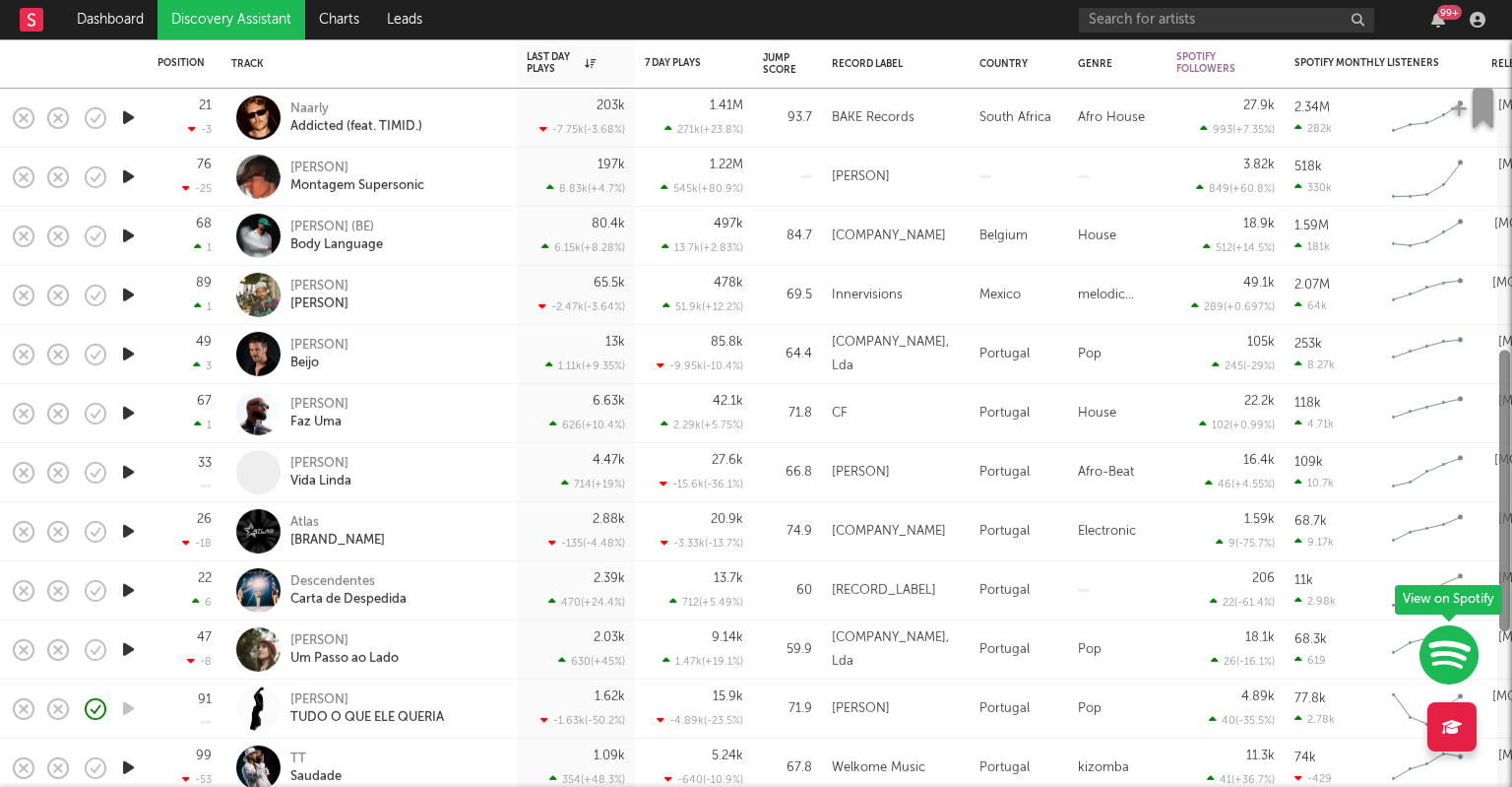 drag, startPoint x: 1502, startPoint y: 308, endPoint x: 1497, endPoint y: 588, distance: 280.045 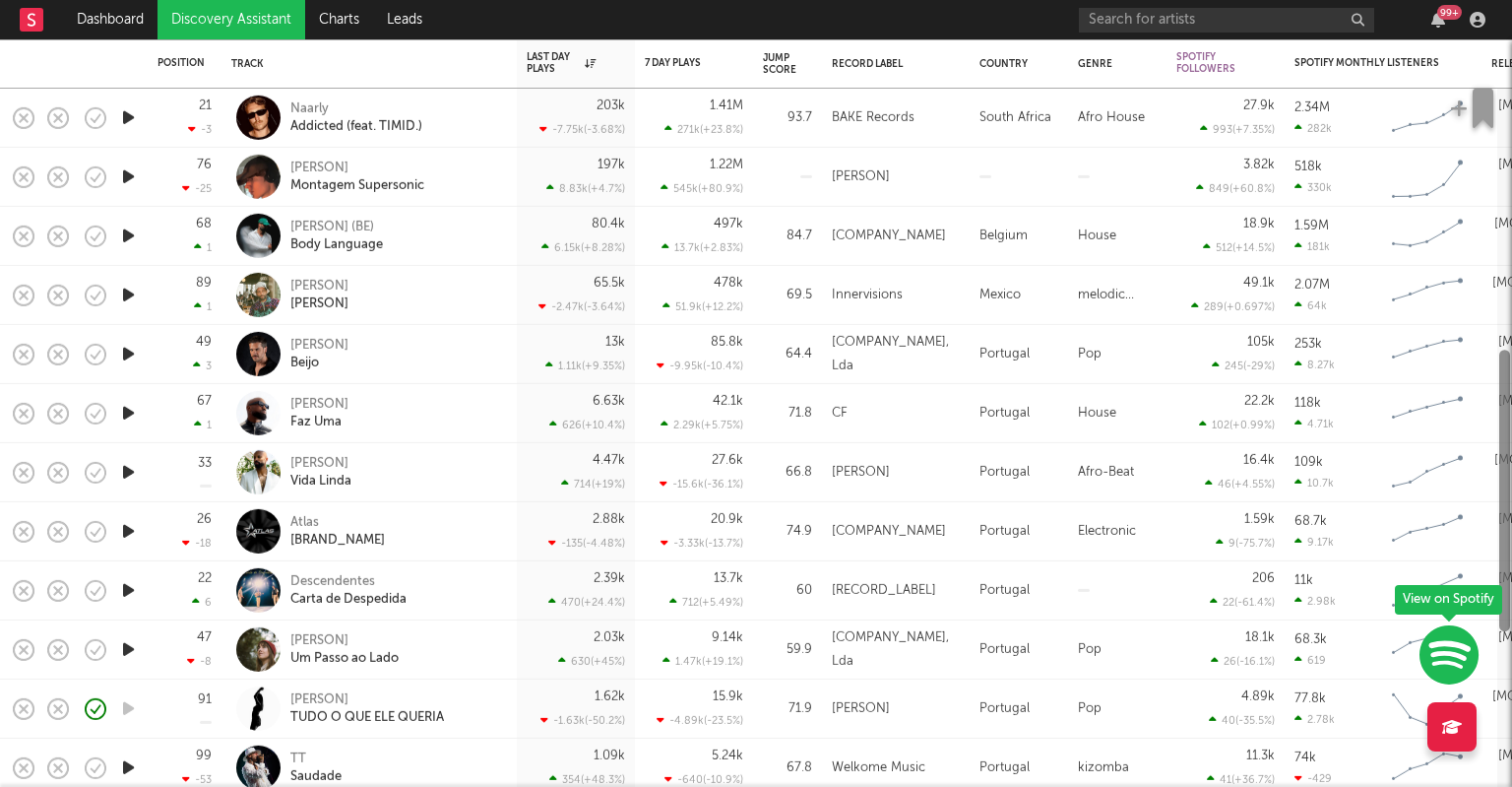 click on "12 -1 Rumi Free 3.19M -20k  ( -0.622 % ) 21.9M 642k  ( +3.02 % ) 83.2 K-Pop Demon Hunters Germany Pop 76.4k 13.3k  ( -8.4 % ) 14.4M 1.27M Created with Highcharts 10.3.3 Chart title Jun 20, 2025 Jul 14, 2025 51.7M 116M 70 4 MXZI MONTAGEM XONADA 1.01M 95.8k  ( +10.5 % ) 6.29M 1.67M  ( +36.2 % ) Lunar Media phonk 194k 10.8k  ( +5.64 % ) 15.9M -99.1k Created with Highcharts 10.3.3 Chart title Jul 2, 2025 Jul 21, 2025 12.1M 17.8M 4 -1 TRIANGLE DES BERMUDES Charger 847k 114k  ( +15.5 % ) 5.4M 441k  ( +8.89 % ) 97.9 YPDP France Afro-Beat 21.1k 3.53k  ( +7.52 % ) 3.74M 860k Created with Highcharts 10.3.3 Chart title Feb 14, 2025 Jul 21, 2025 9.32M 21.9M 3 1 oskar med k Make Me Feel 764k 226k  ( +41.9 % ) 4.21M 956k  ( +29.4 % ) 97.4 7CULT Norway House 34.9k 6.14k  ( -26.8 % ) 4.55M 901k Created with Highcharts 10.3.3 Chart title Jun 19, 2025 Jul 9, 2025 26.3M 11.9M 87 1 Kybba Ba Ba Bad Remix 703k 10.4k  ( +1.5 % ) 4.74M -110k  ( -2.27 % ) 82.7 Basshall Netherlands Modern Dancehall 220k 2.94k  ( +16.4 % ) 5.8M 476k 21" at bounding box center (756, 413) 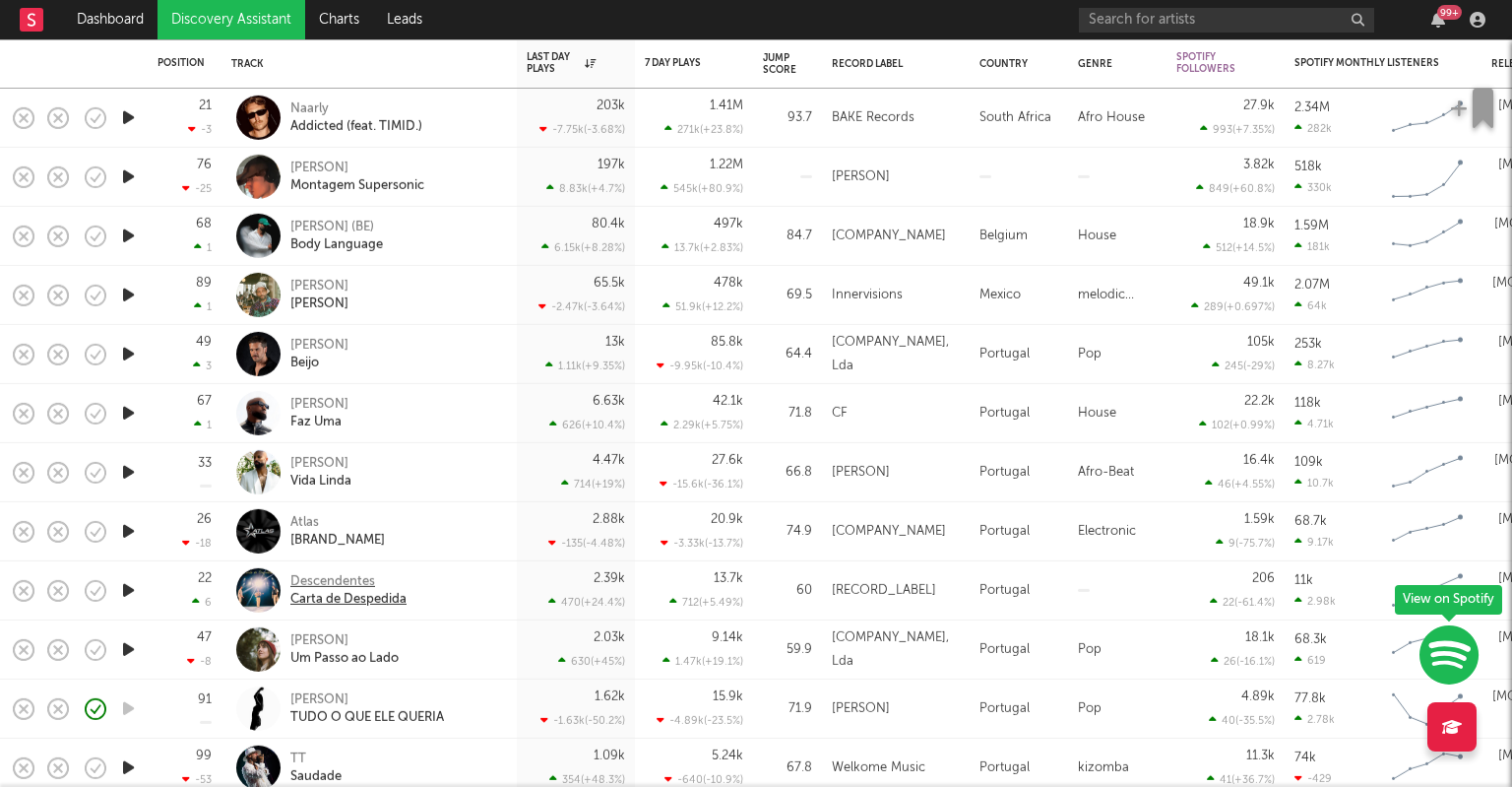 click on "Descendentes" at bounding box center [348, 581] 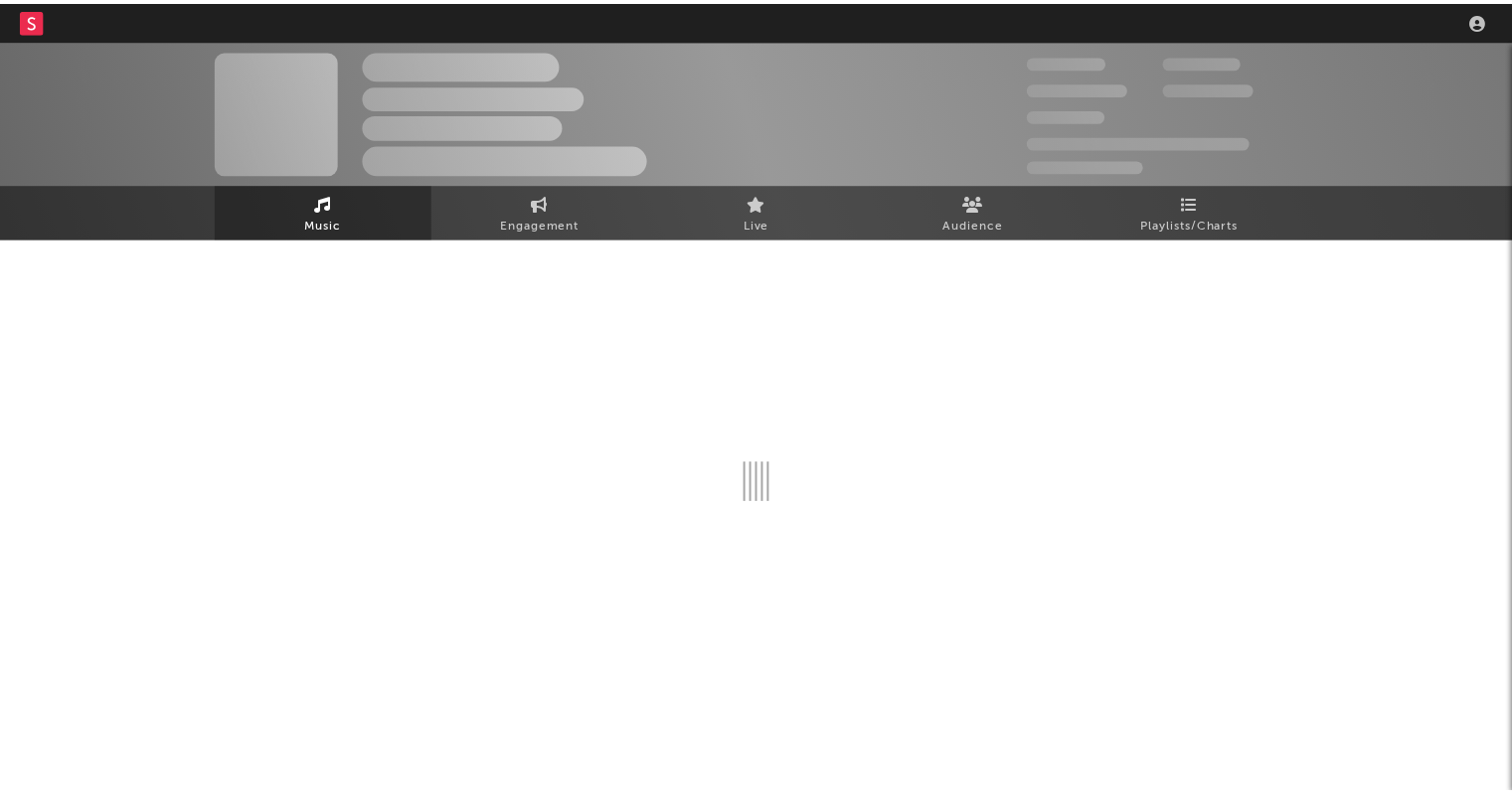 scroll, scrollTop: 0, scrollLeft: 0, axis: both 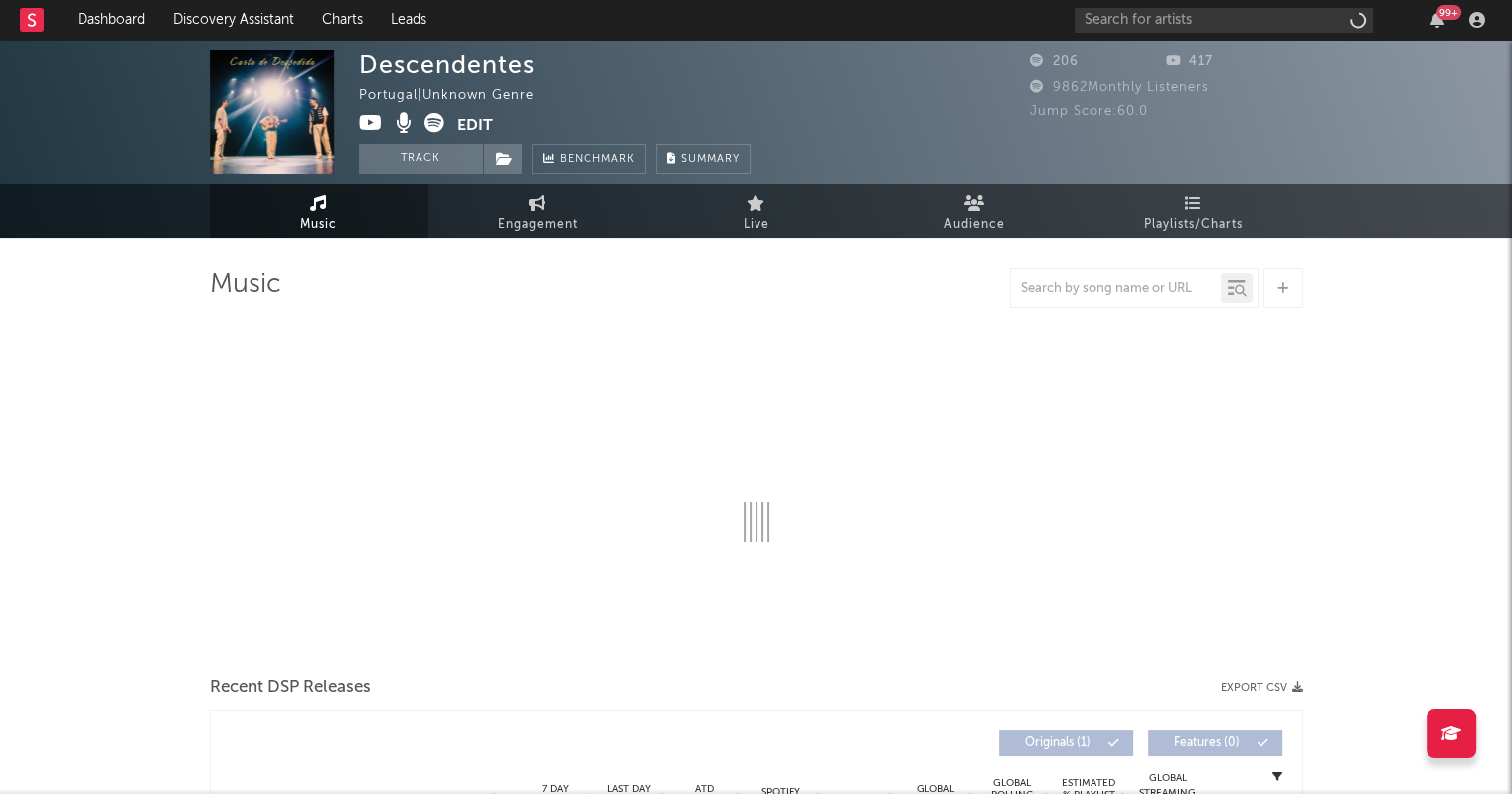 select on "1w" 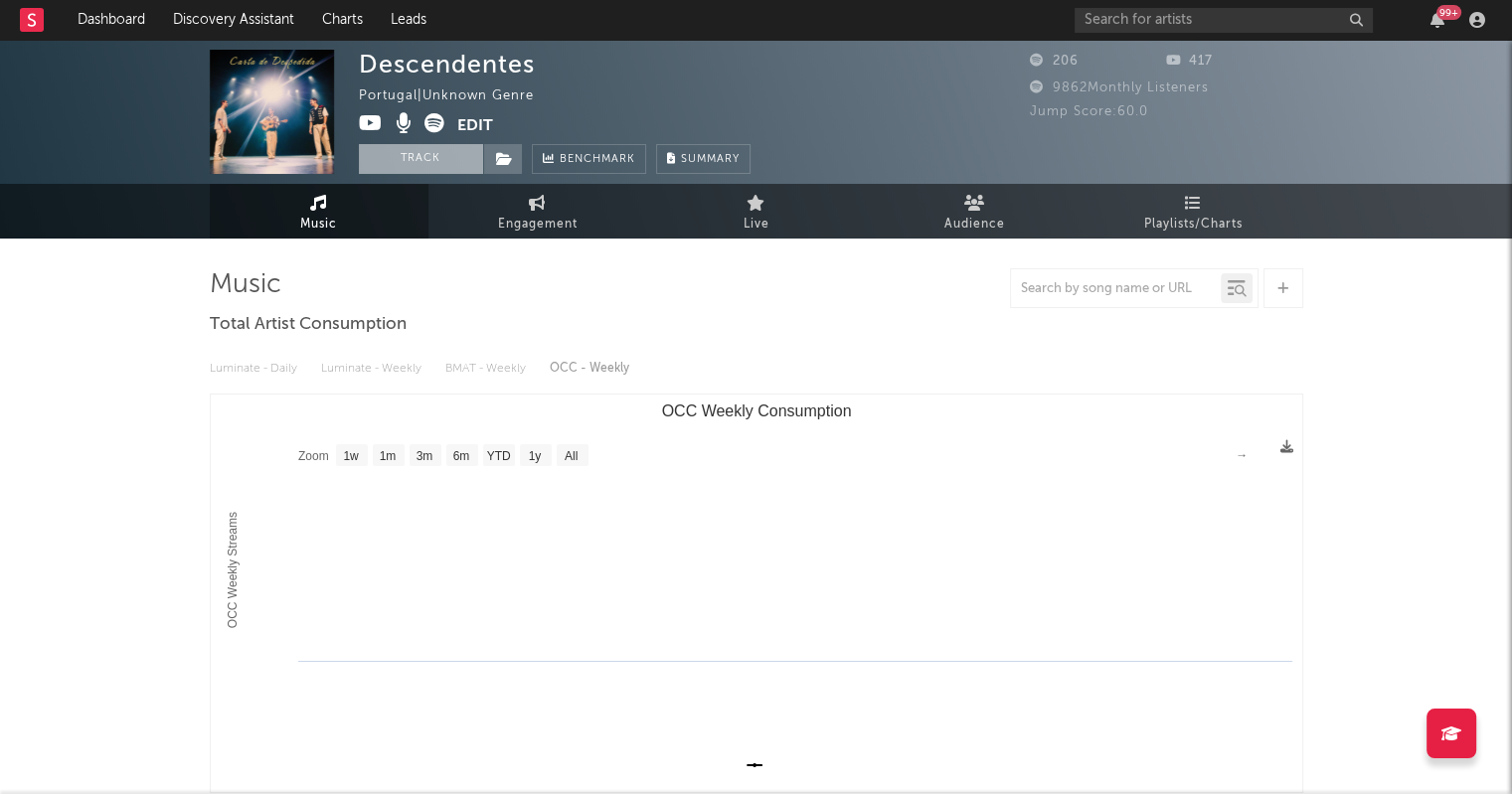 click on "Track" at bounding box center [420, 159] 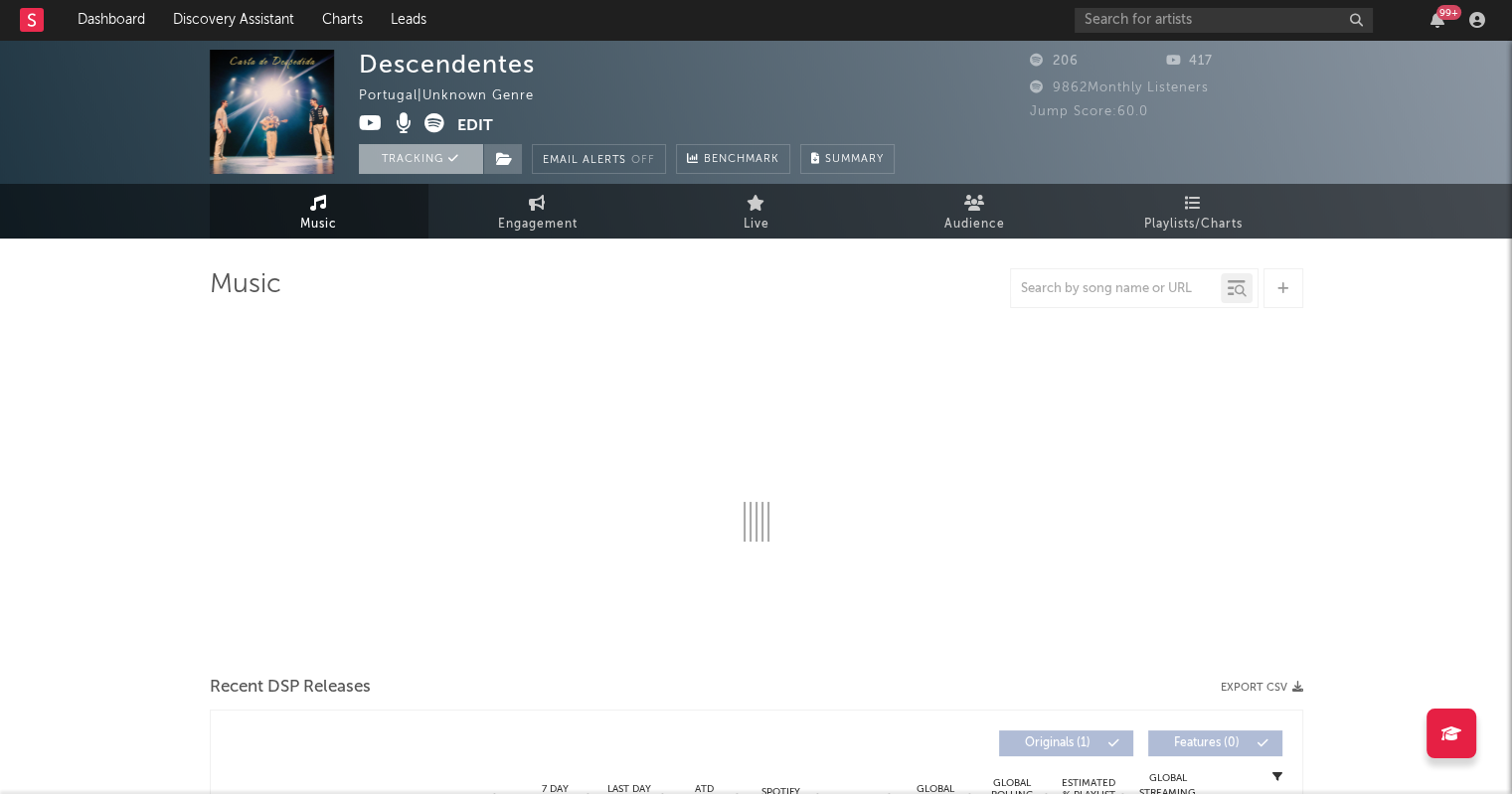 select on "1w" 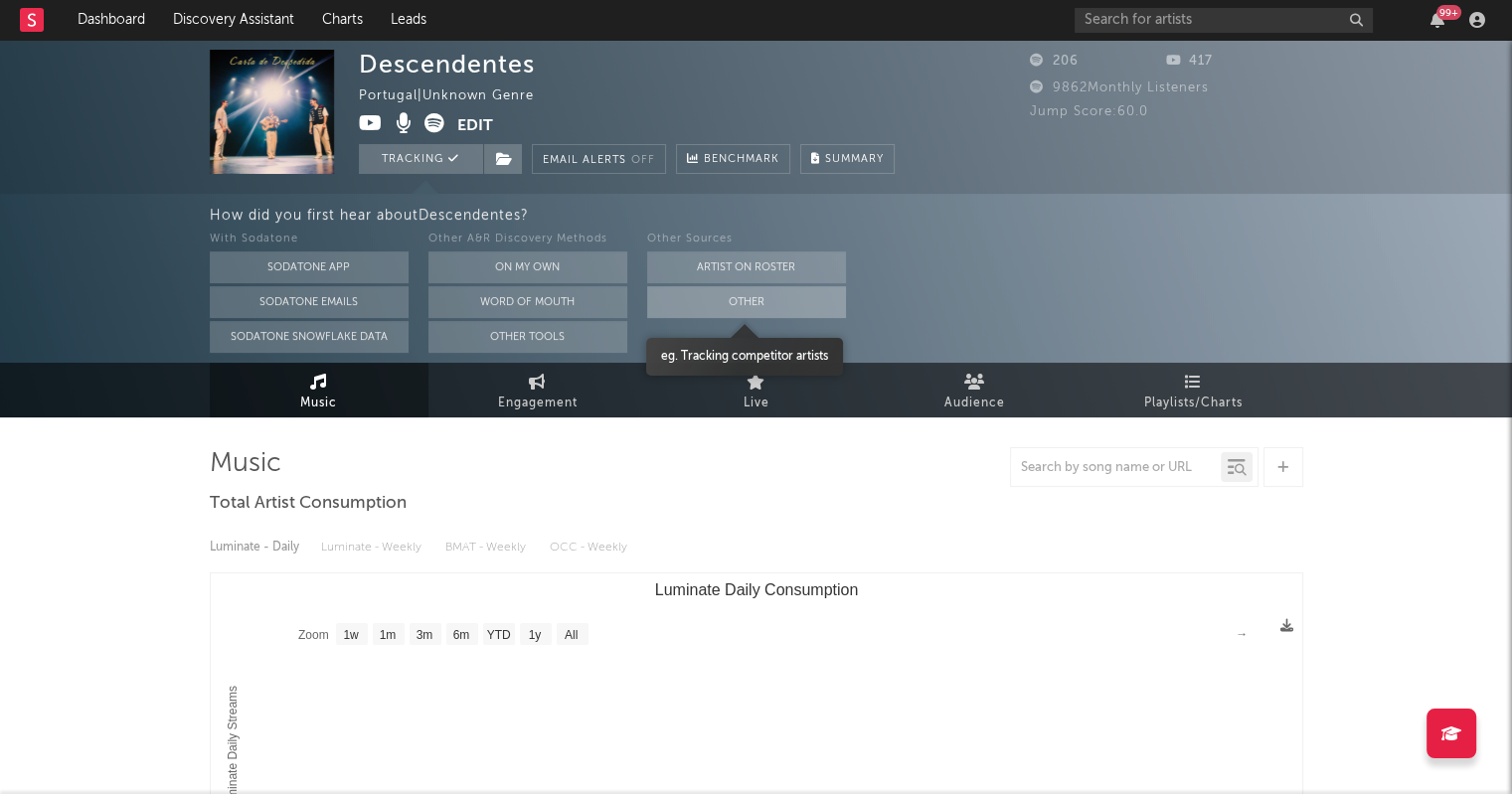 click on "Other" at bounding box center [747, 302] 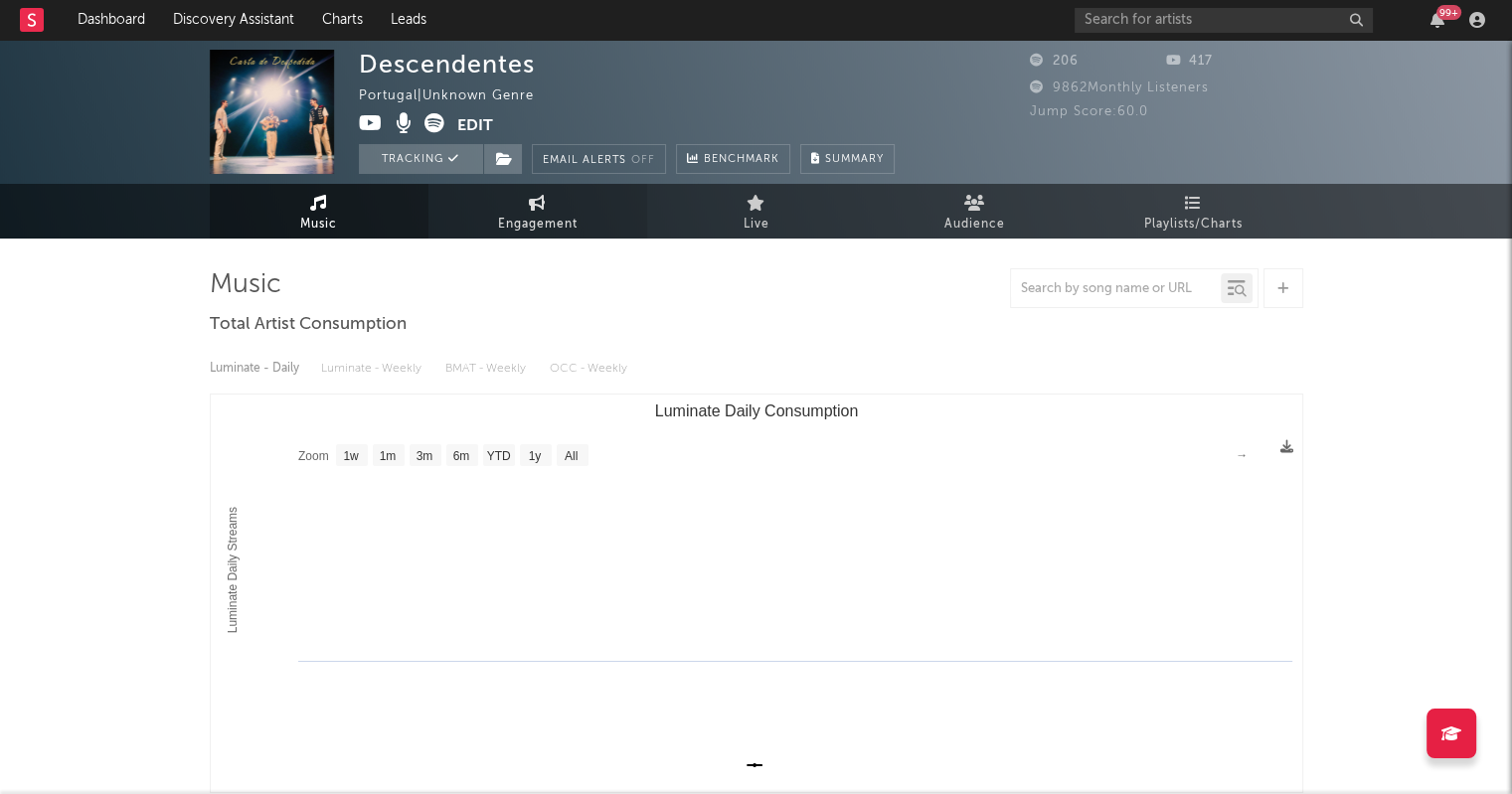 click on "Engagement" at bounding box center [538, 211] 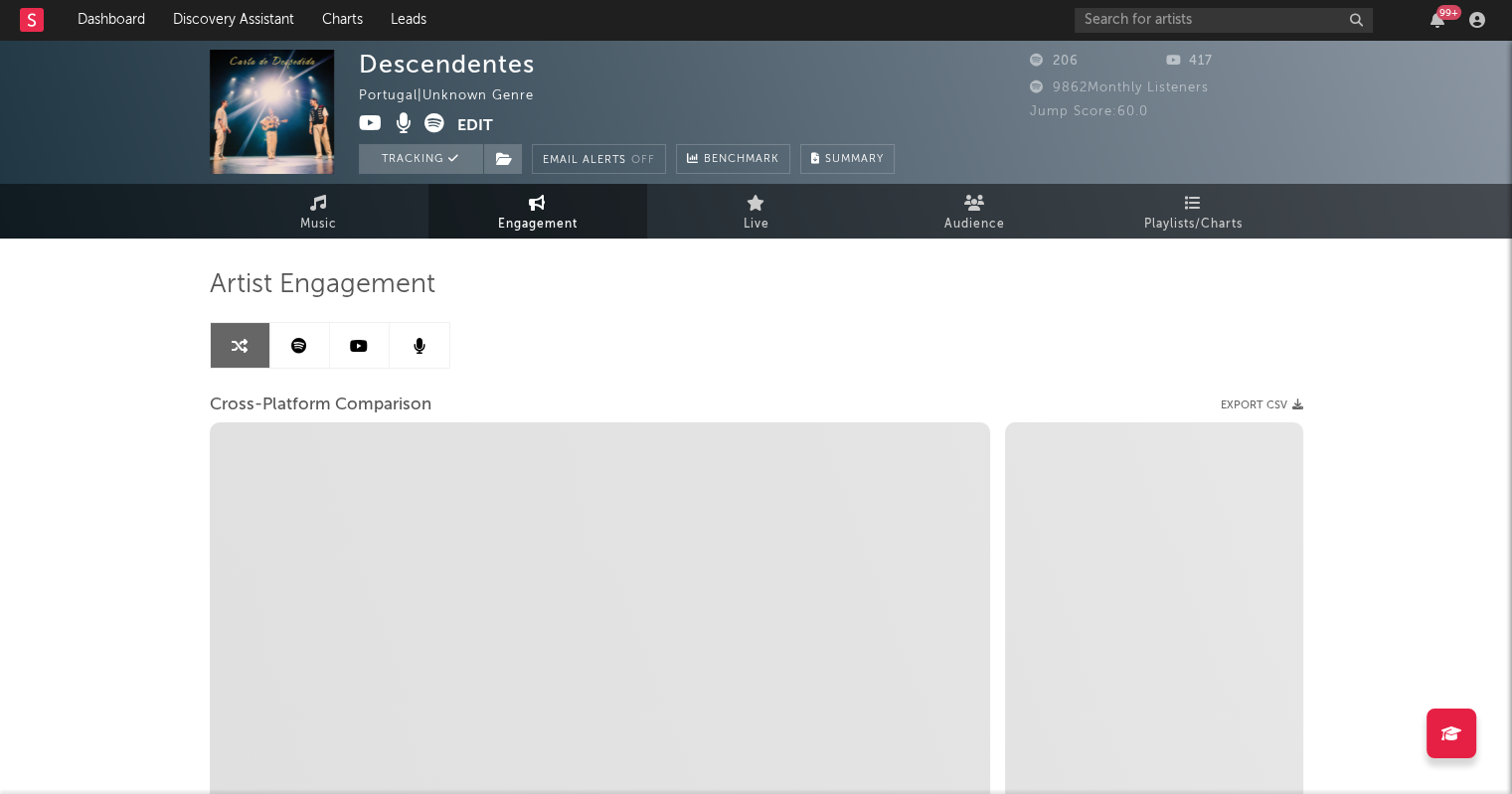 select on "1m" 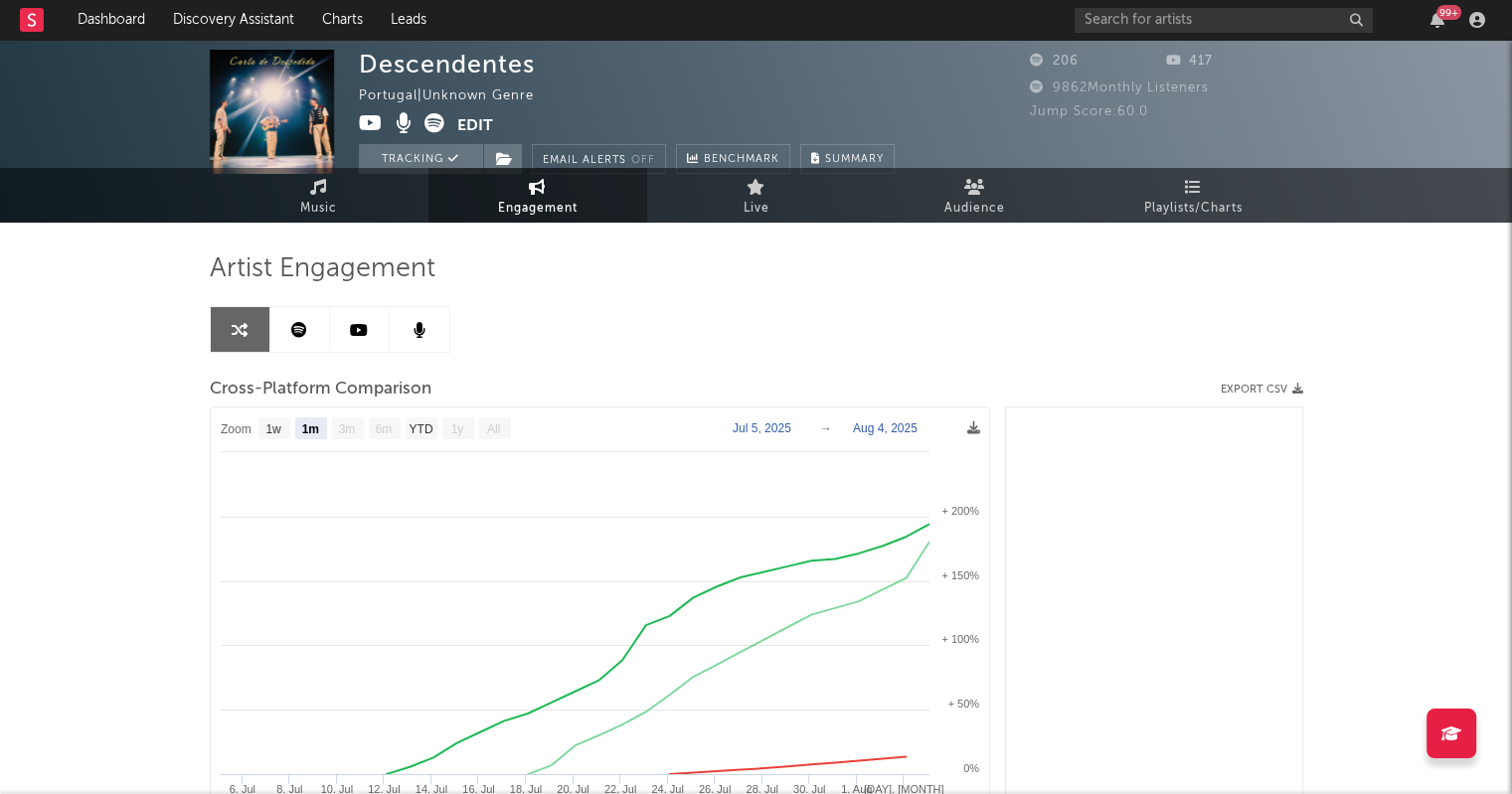 scroll, scrollTop: 0, scrollLeft: 0, axis: both 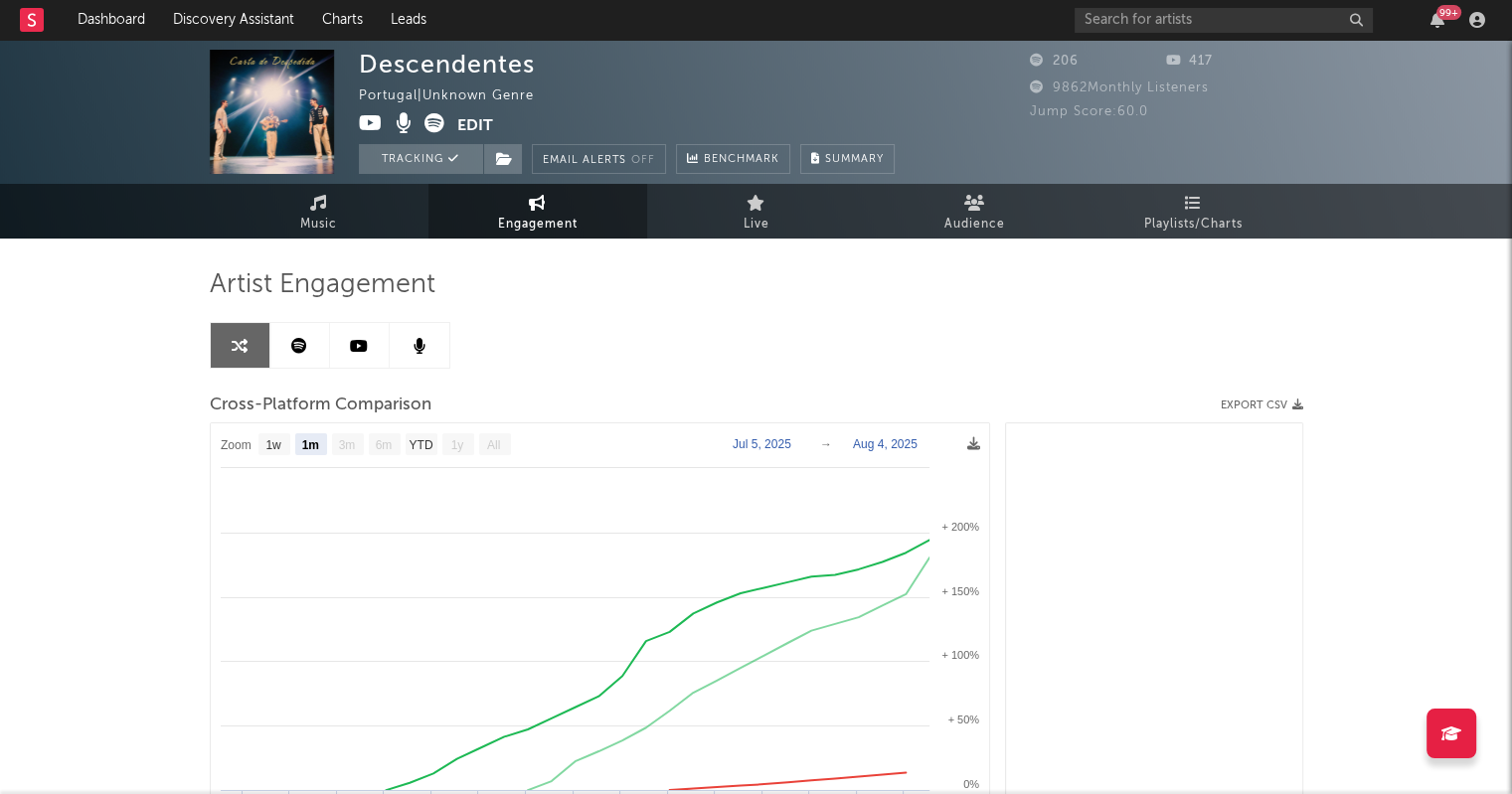 click at bounding box center (299, 346) 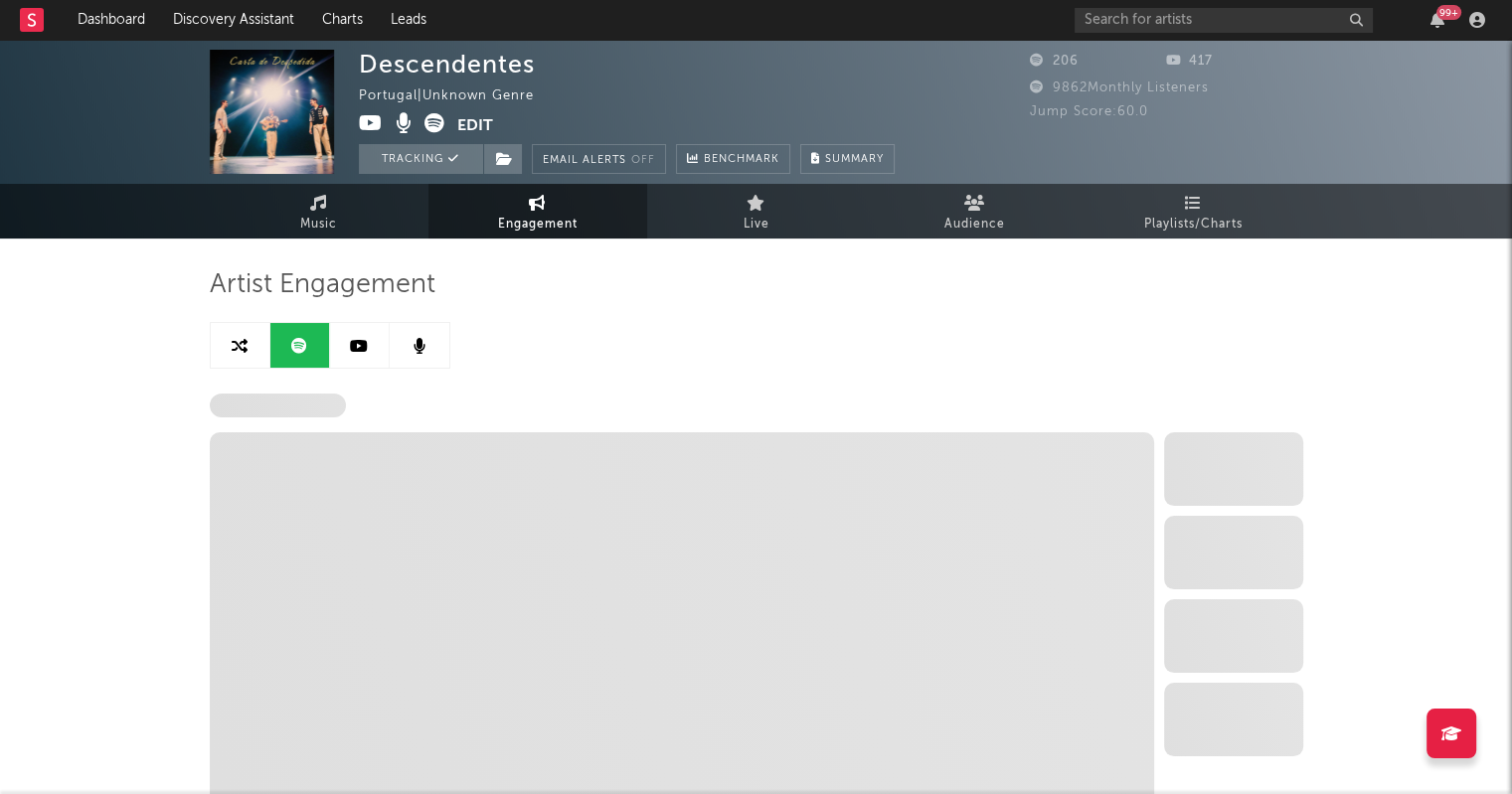 select on "1w" 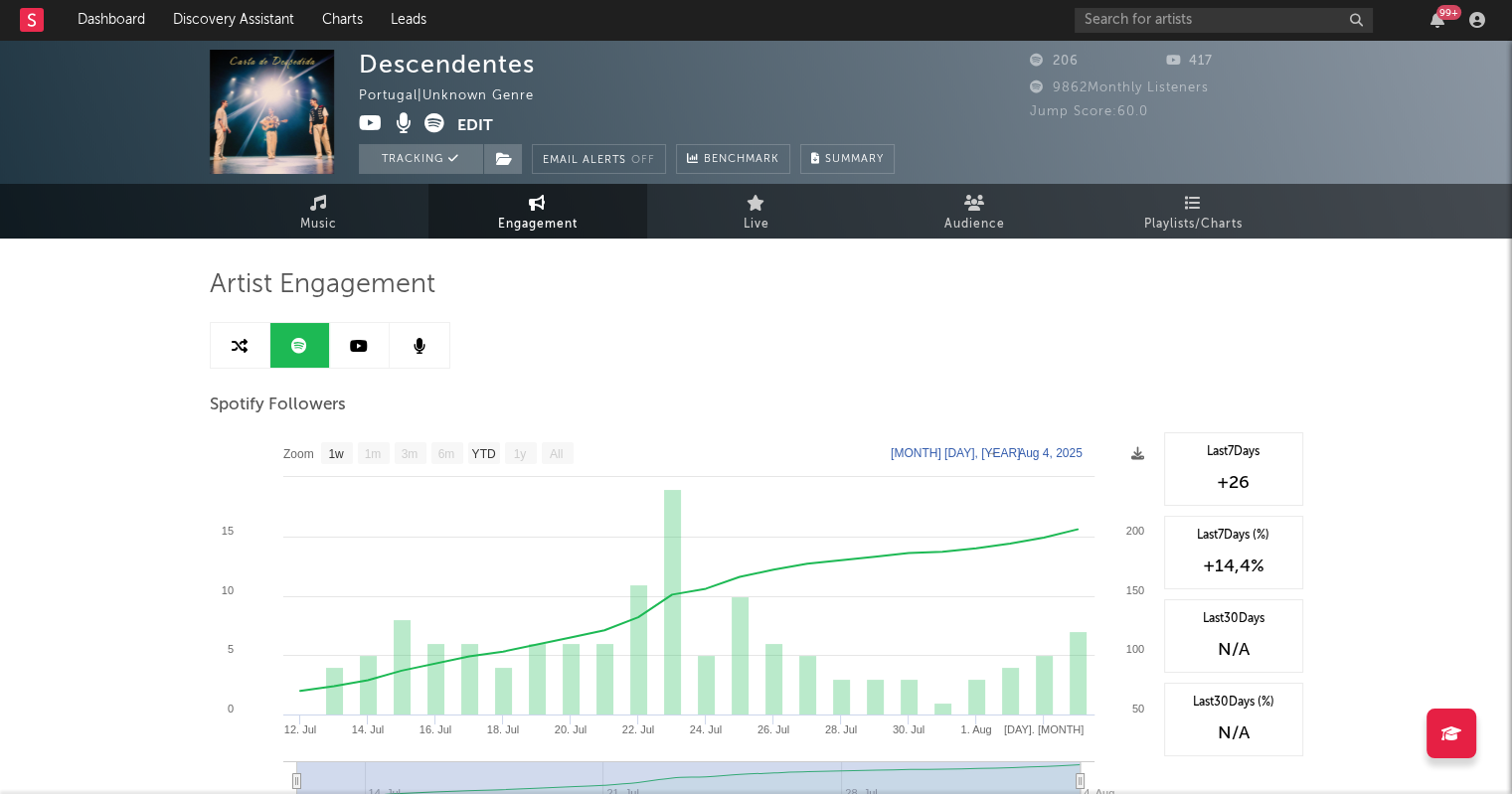 click at bounding box center (360, 345) 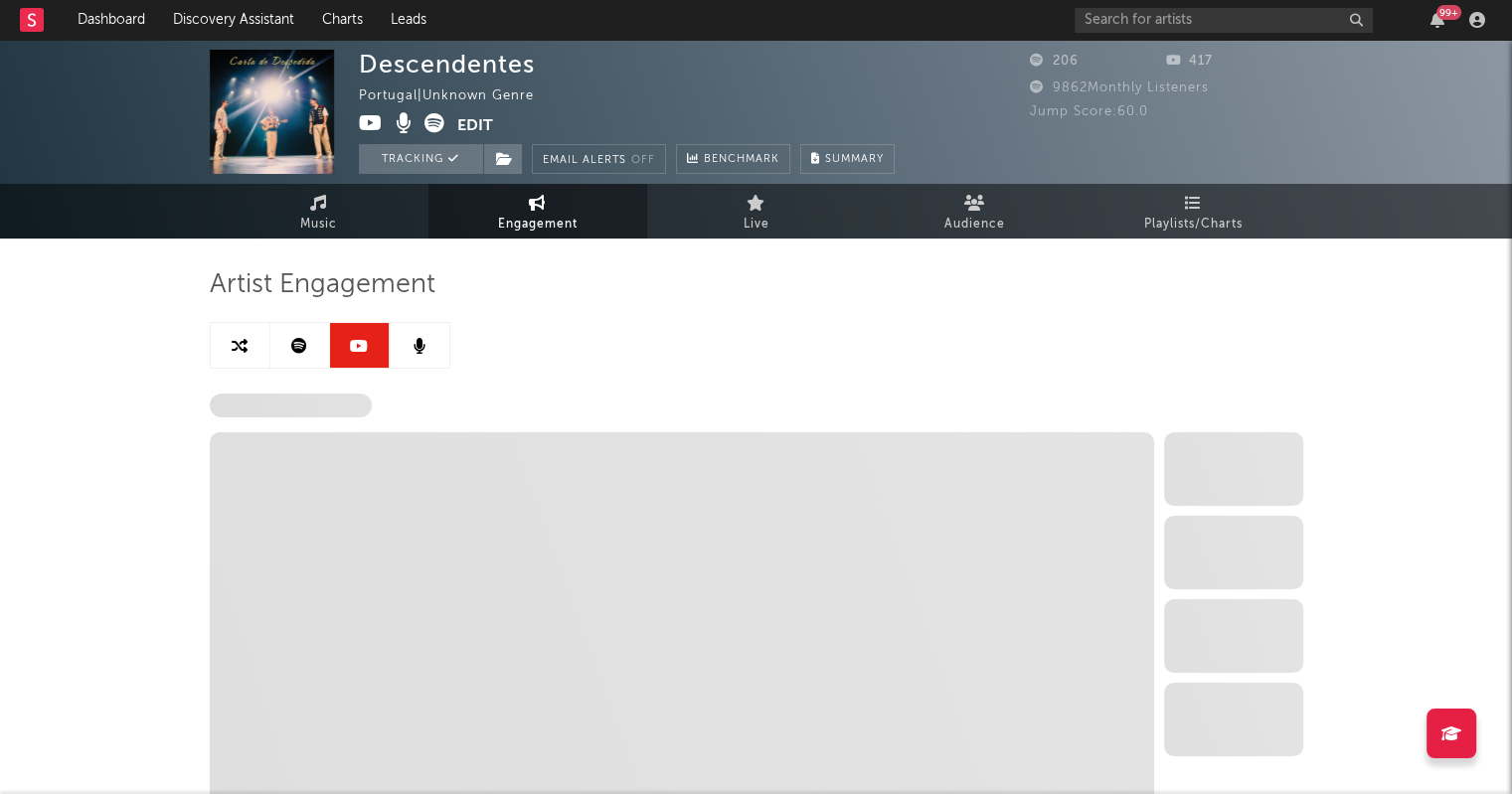 select on "1w" 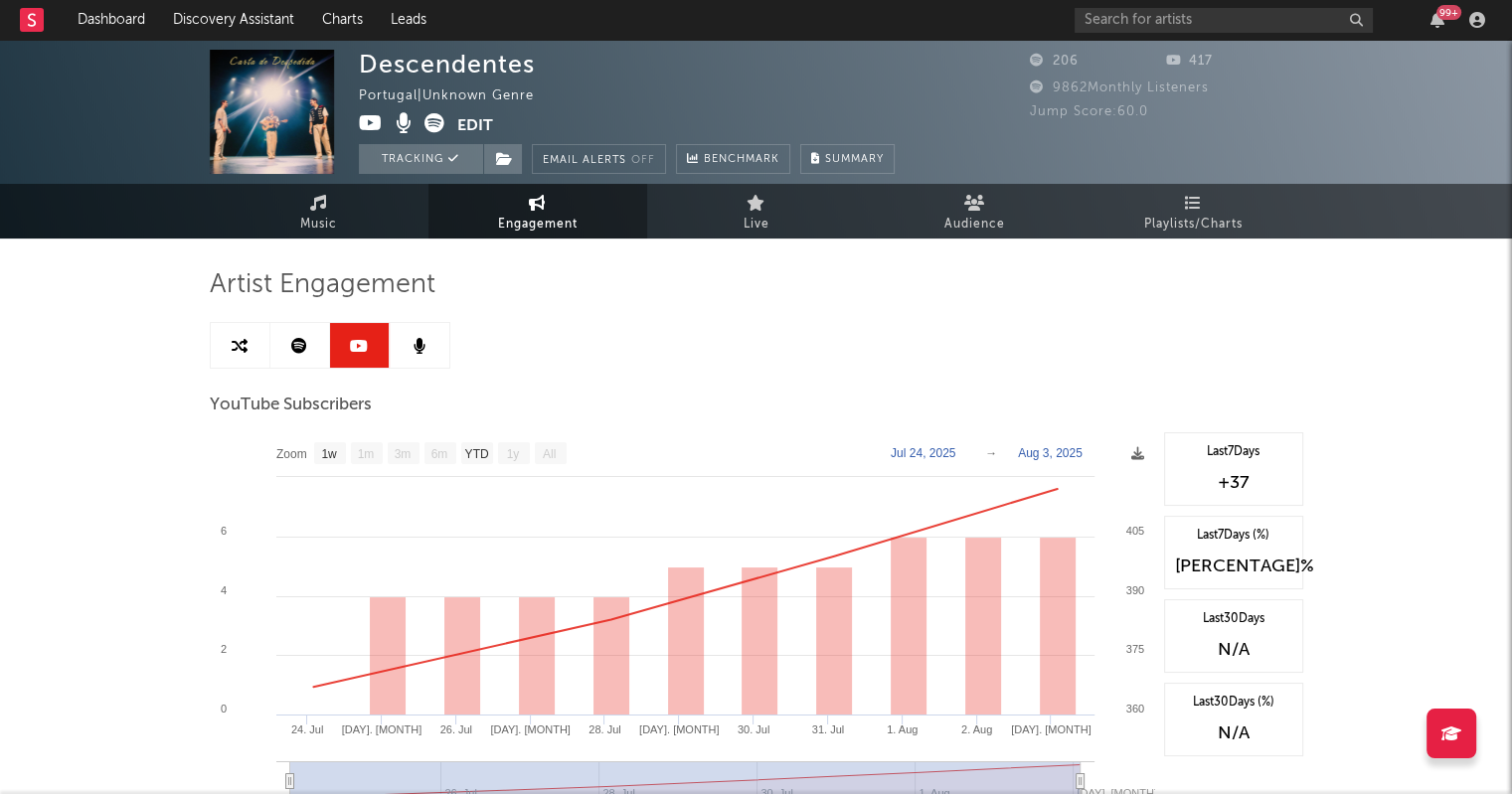 click at bounding box center [420, 345] 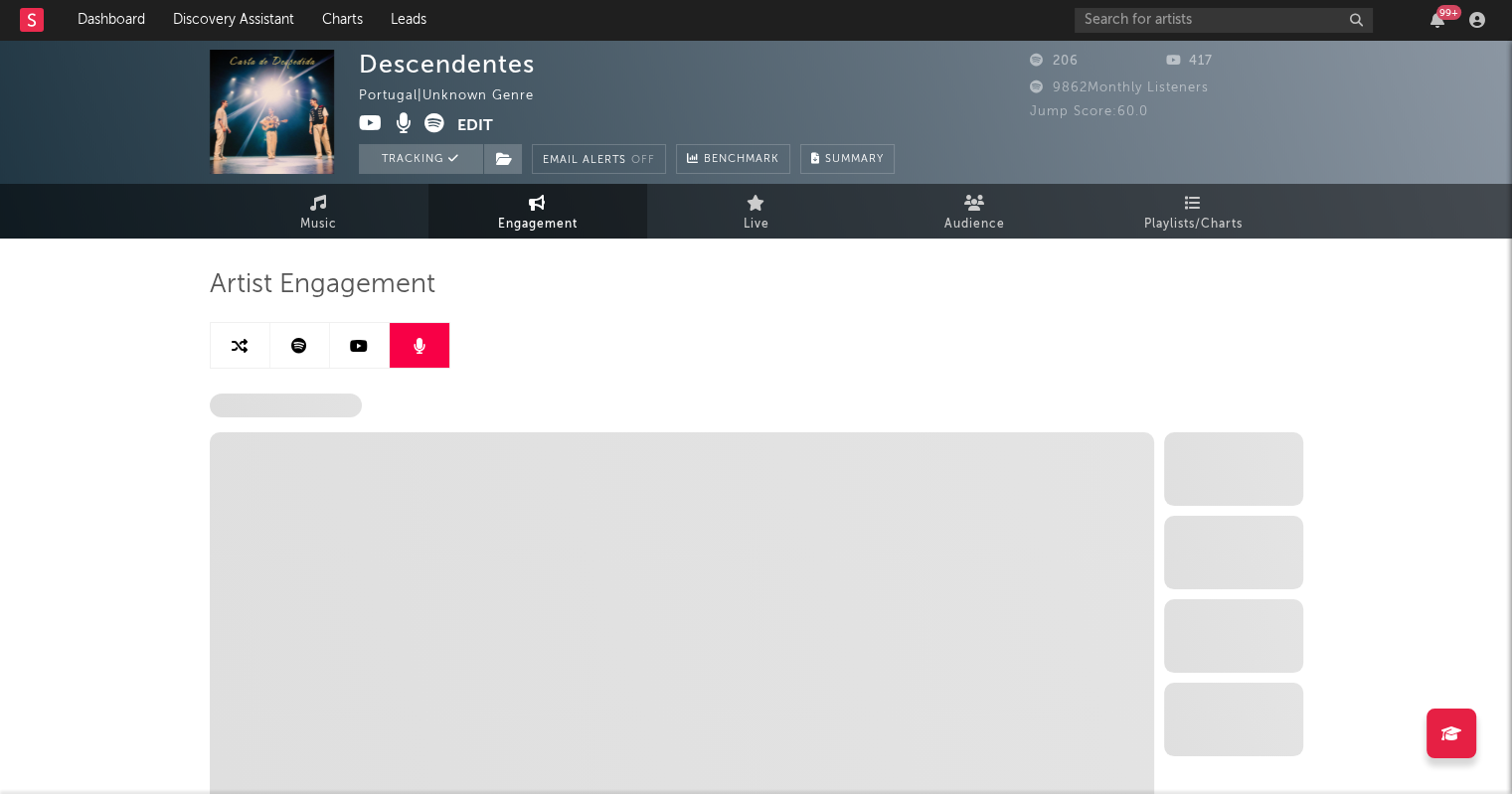 select on "6m" 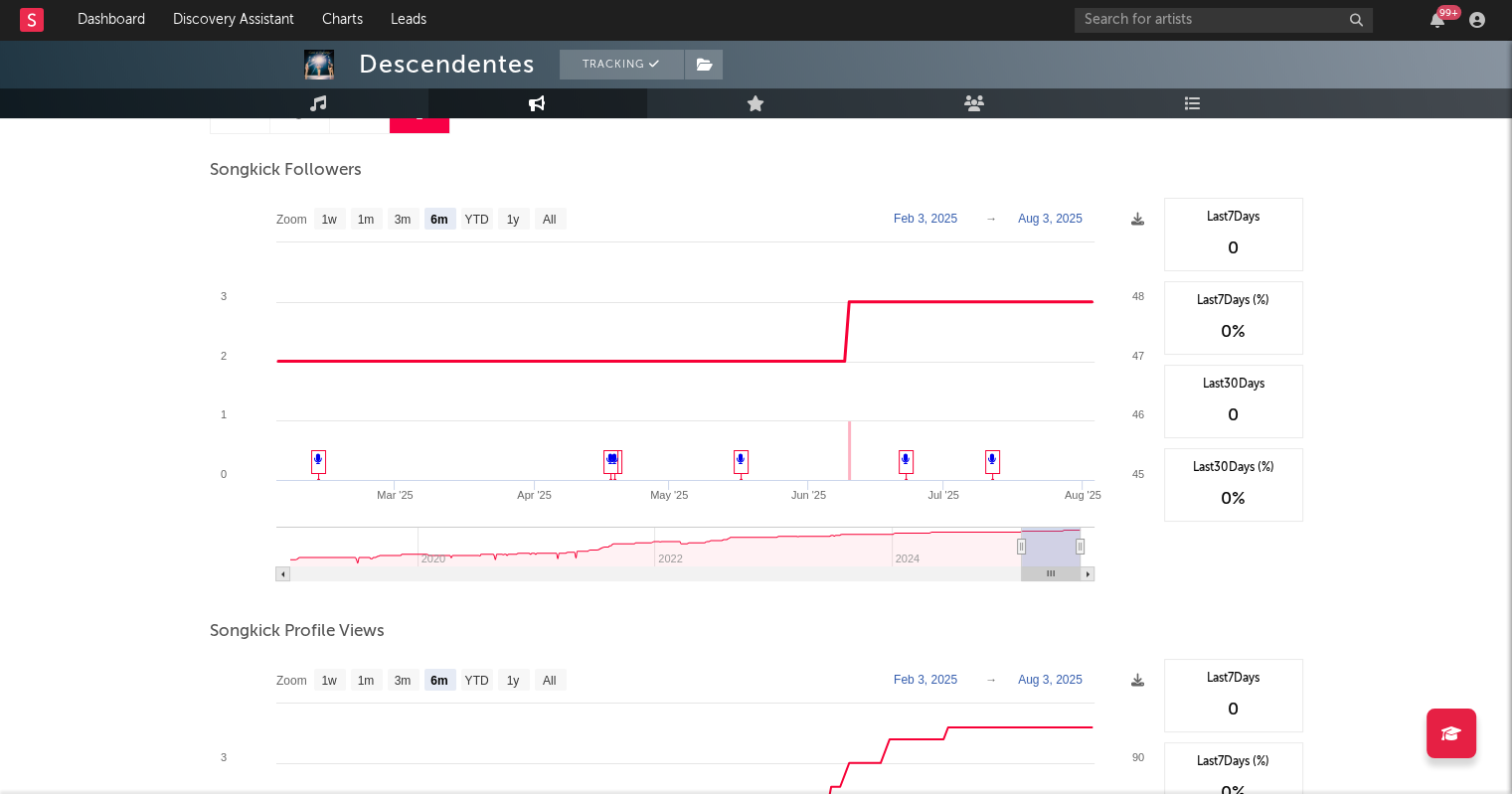 scroll, scrollTop: 0, scrollLeft: 0, axis: both 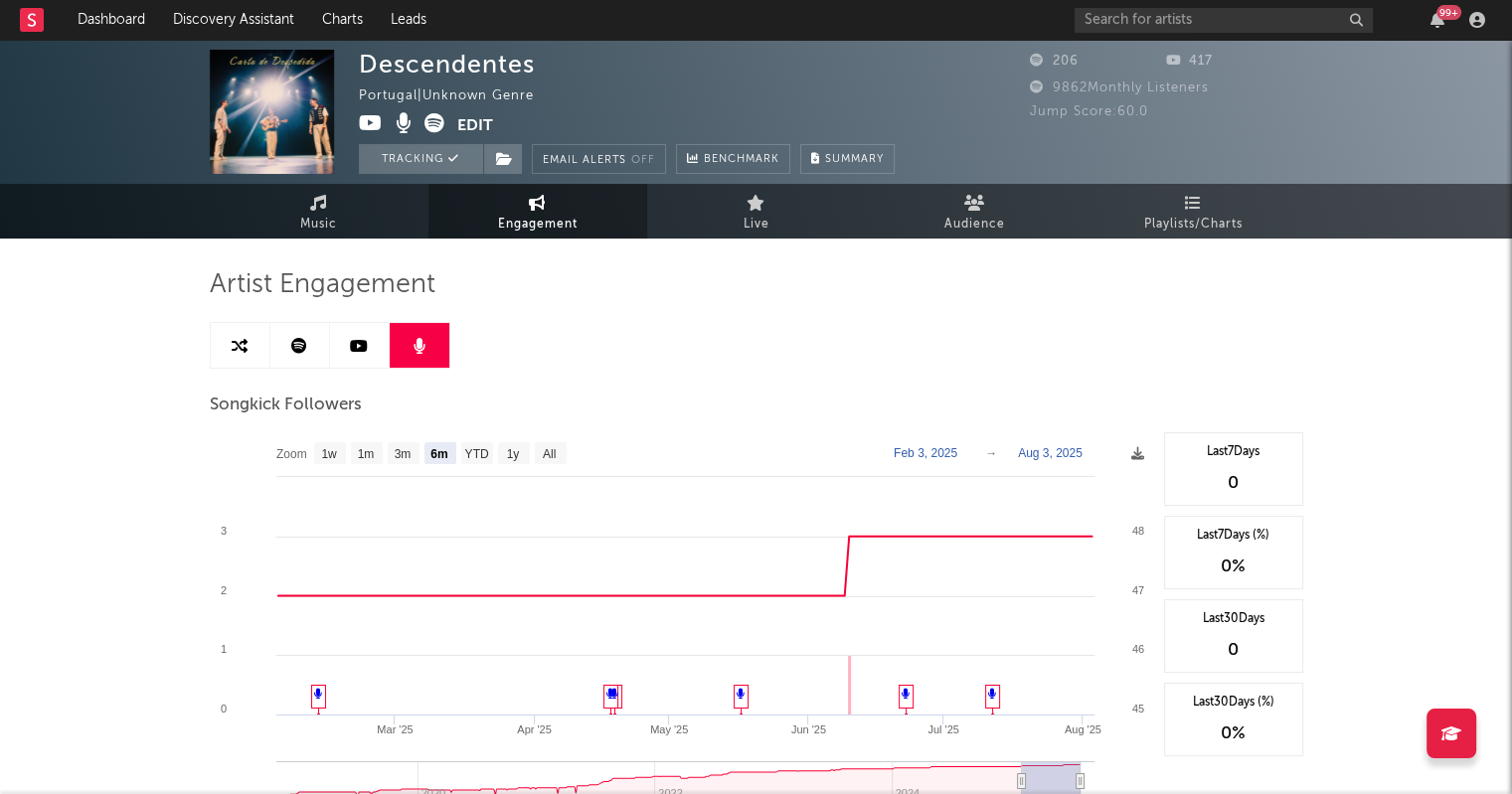 click at bounding box center (241, 345) 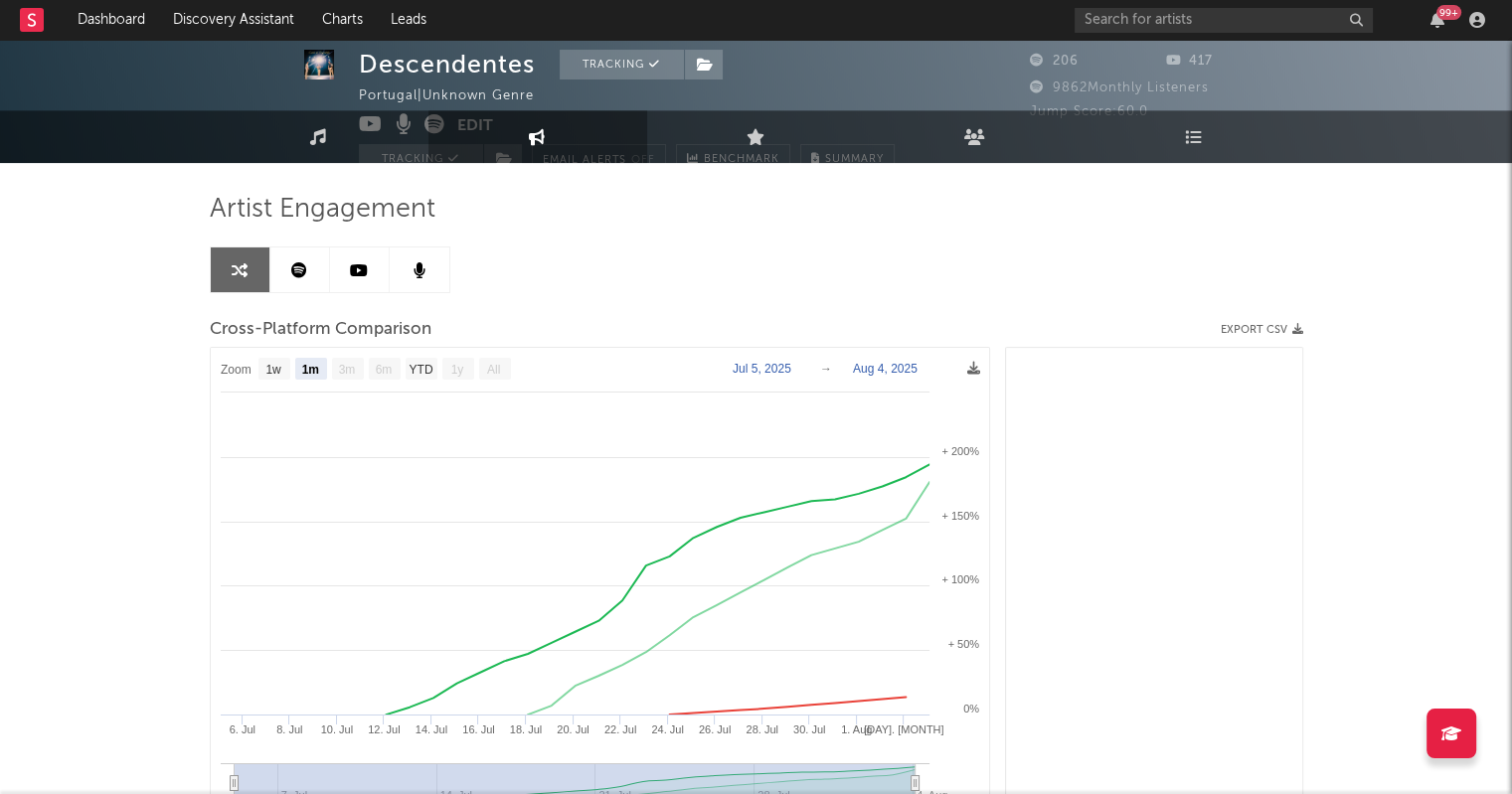 scroll, scrollTop: 0, scrollLeft: 0, axis: both 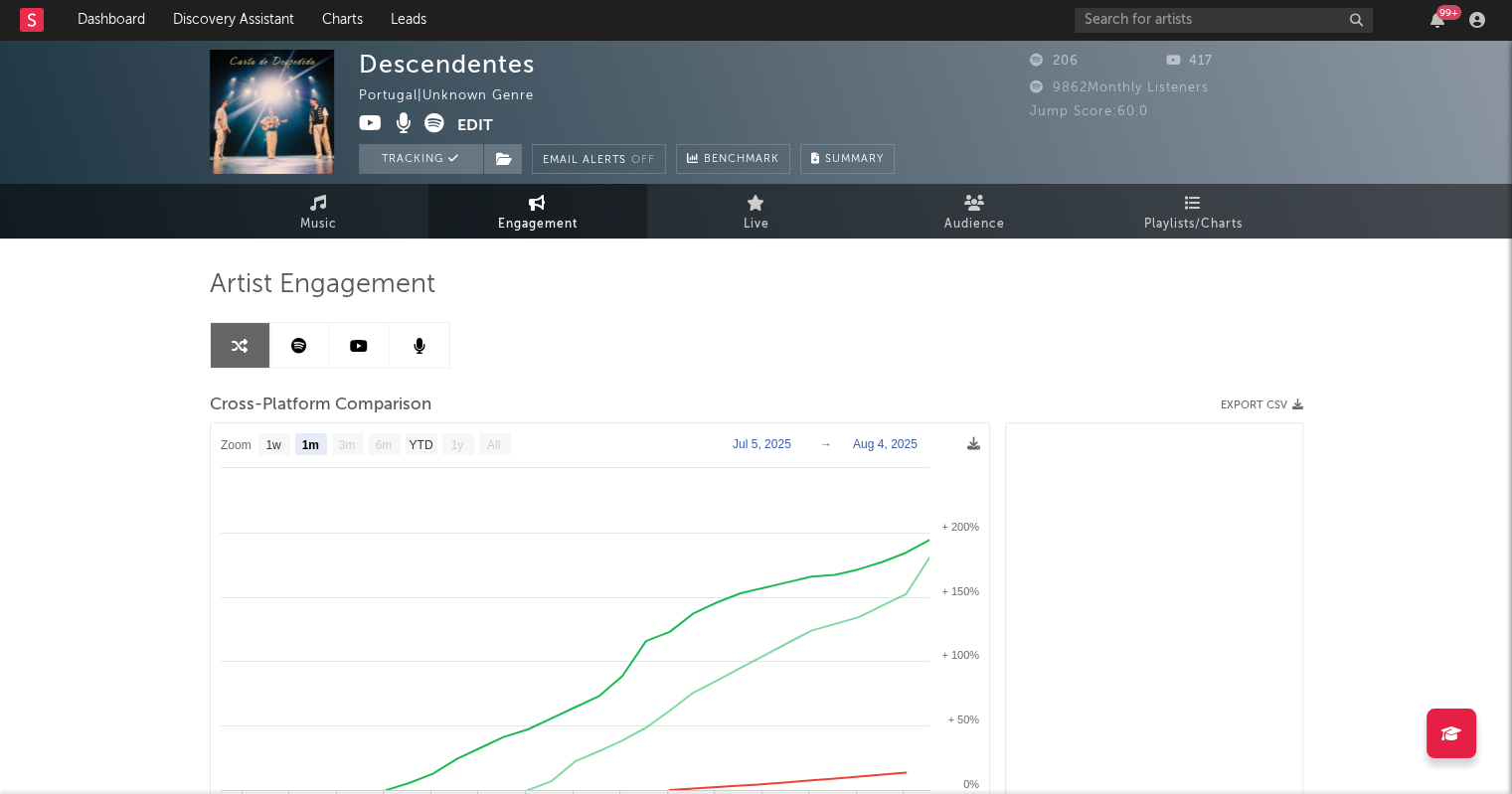 click at bounding box center (300, 345) 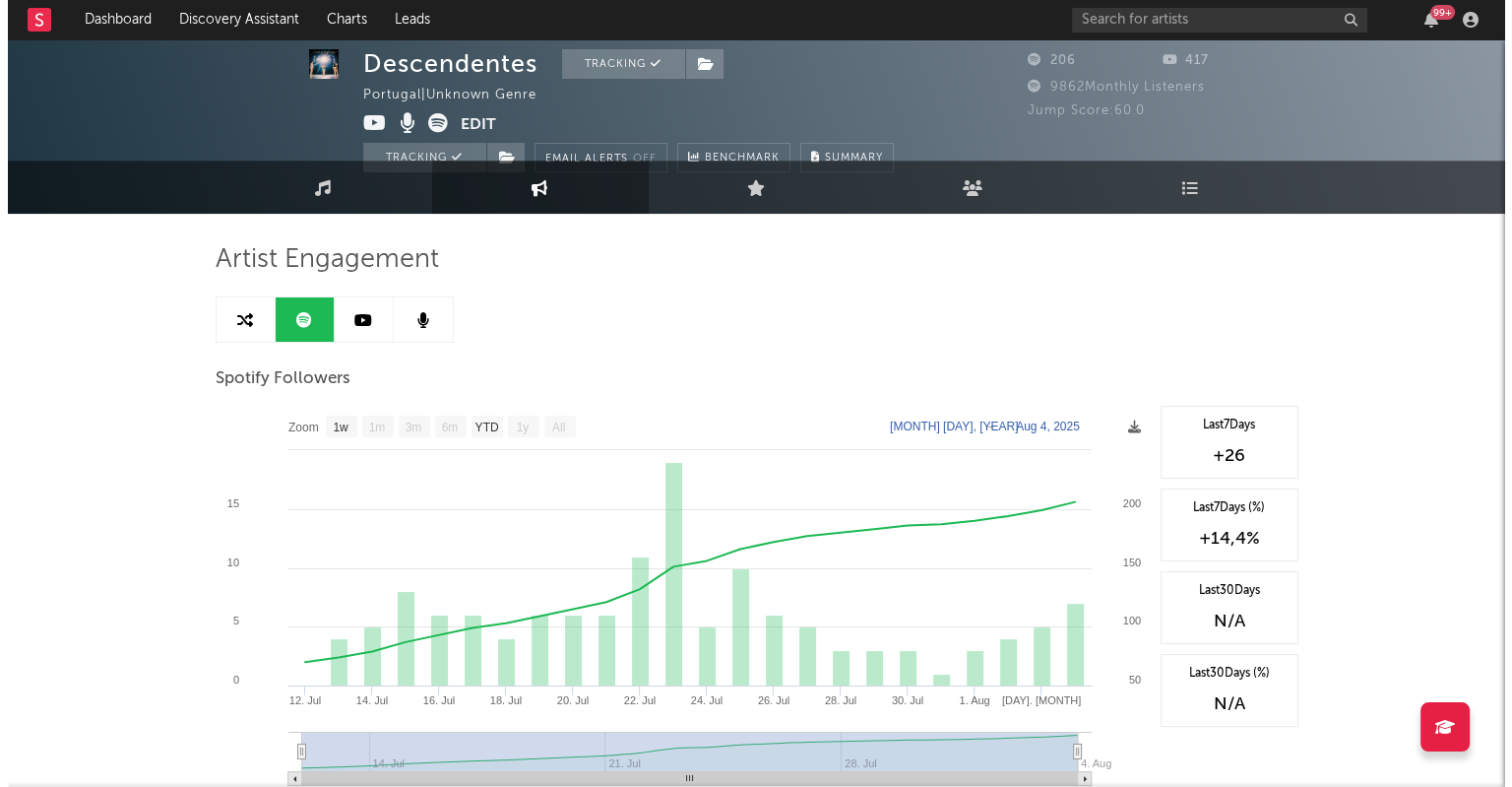 scroll, scrollTop: 0, scrollLeft: 0, axis: both 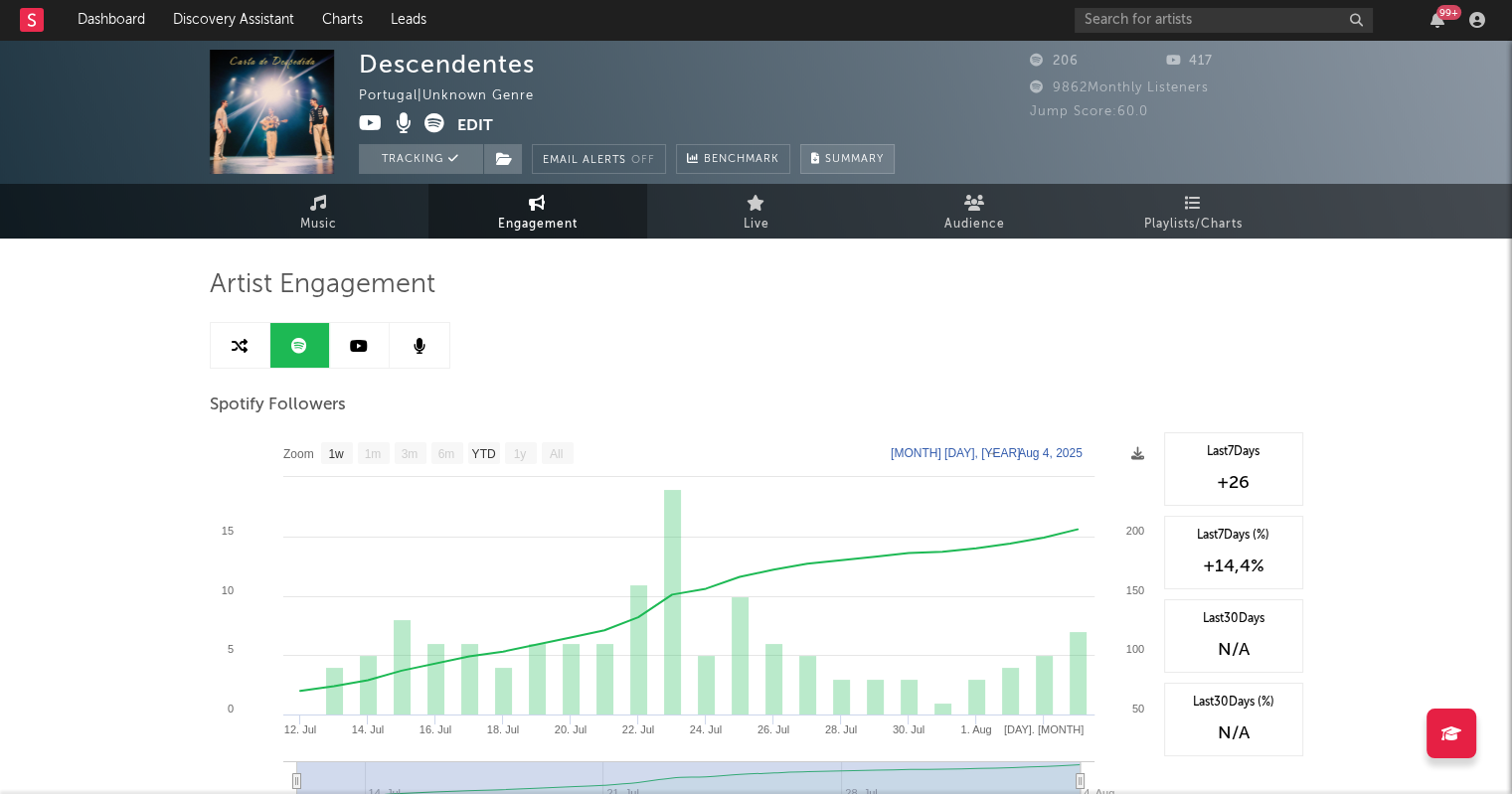 click on "Summary" at bounding box center [854, 159] 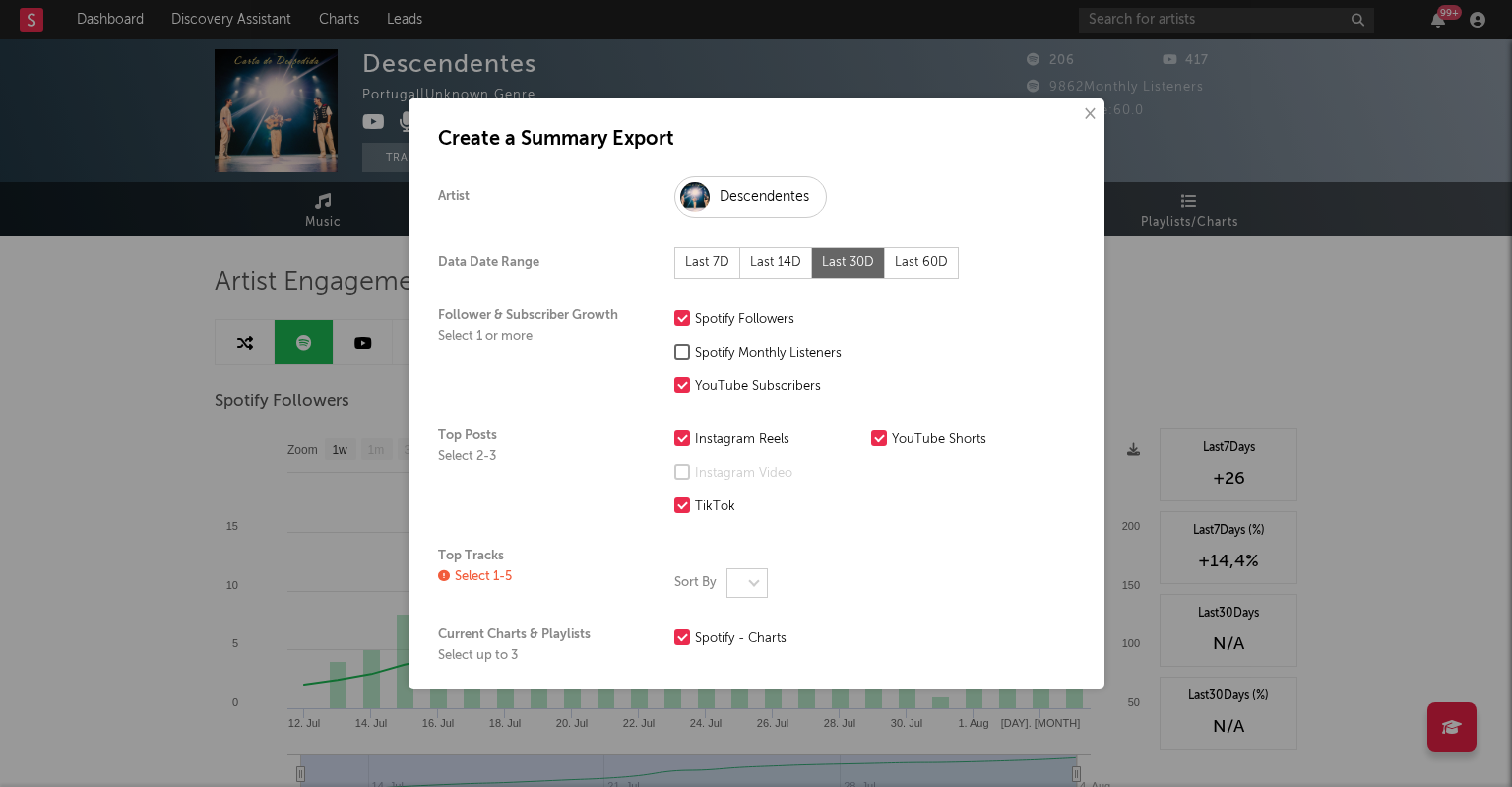 click on "Last 60D" at bounding box center (921, 263) 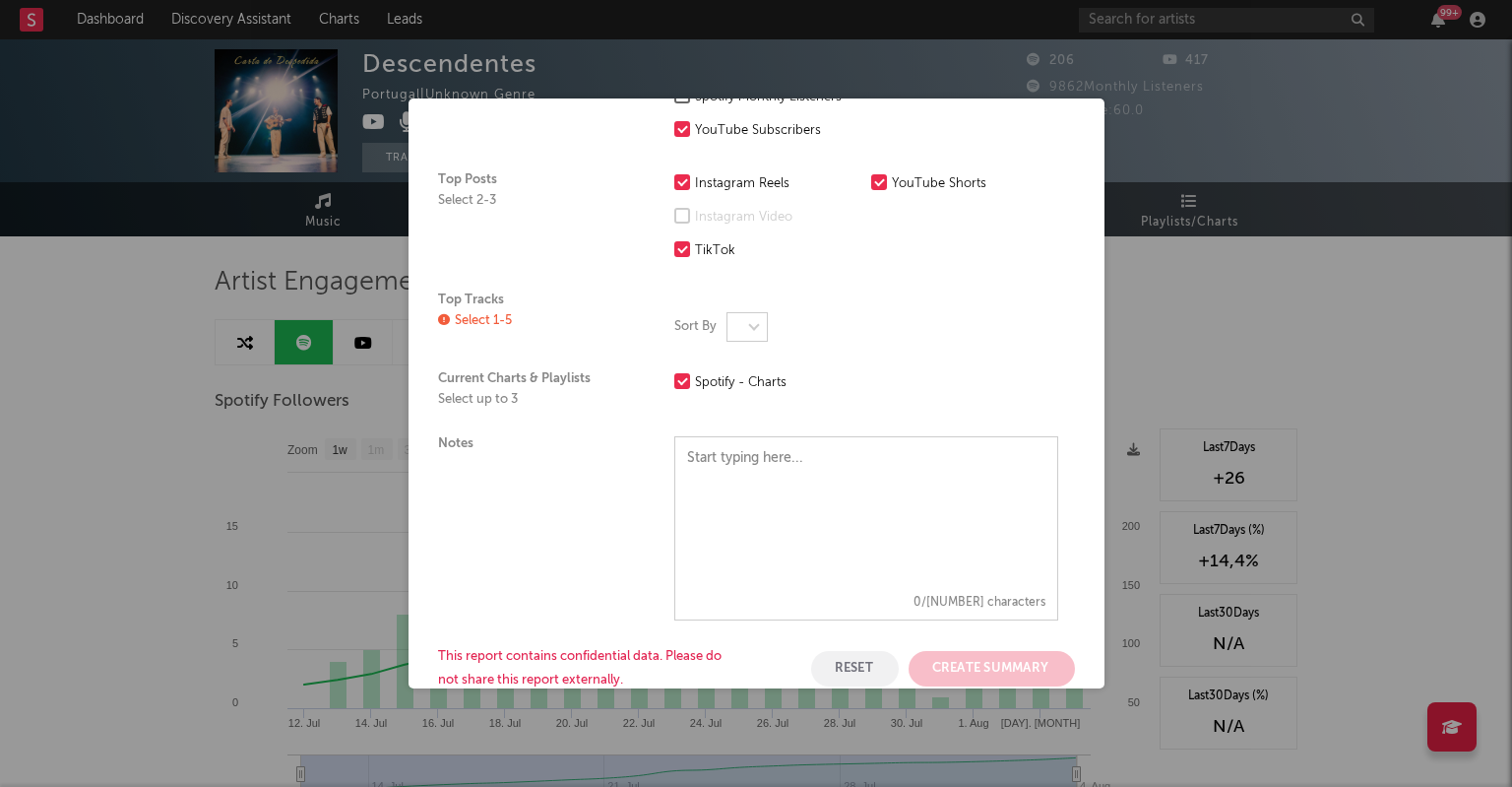 scroll, scrollTop: 296, scrollLeft: 0, axis: vertical 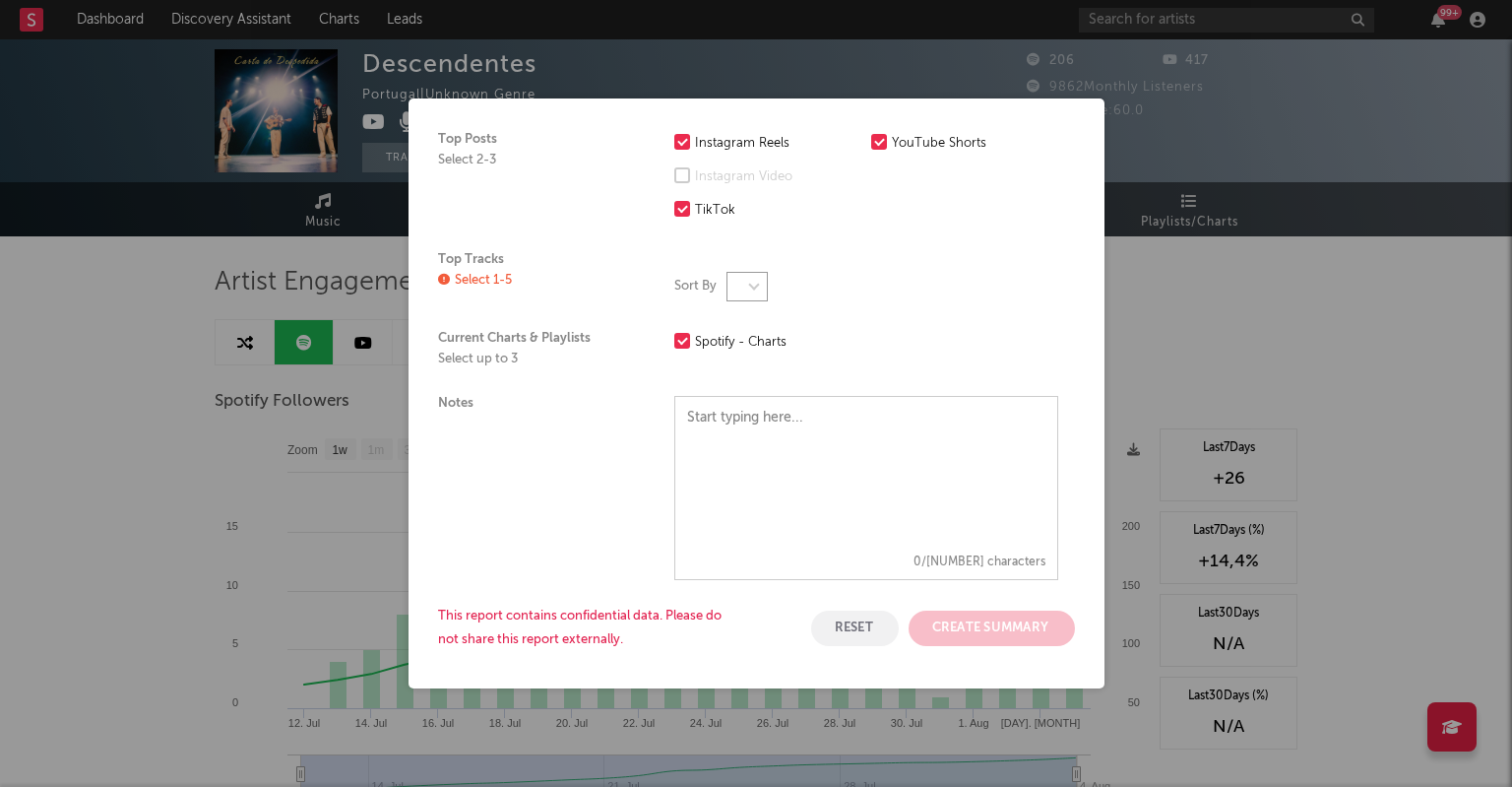 click at bounding box center [747, 287] 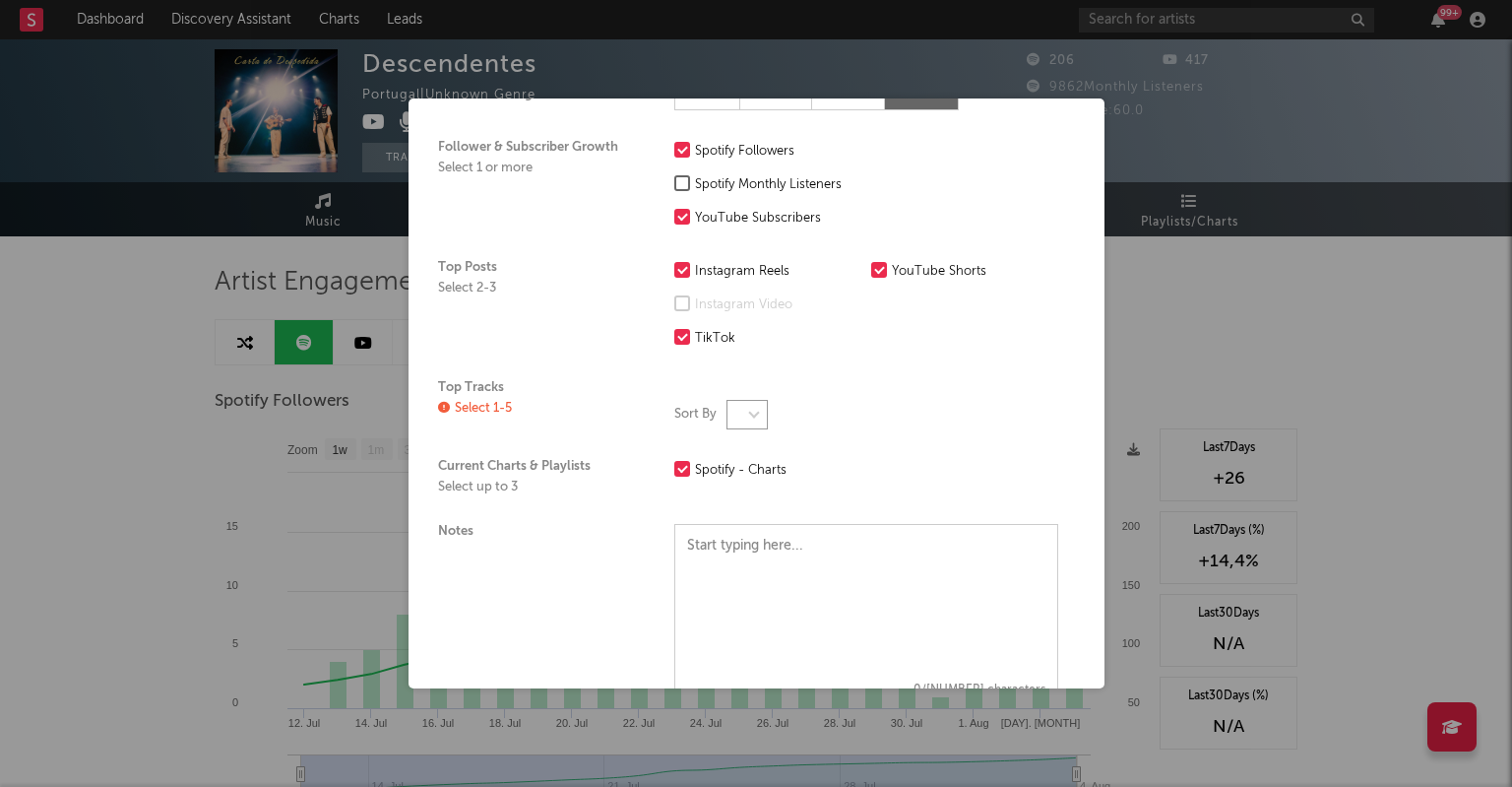 scroll, scrollTop: 173, scrollLeft: 0, axis: vertical 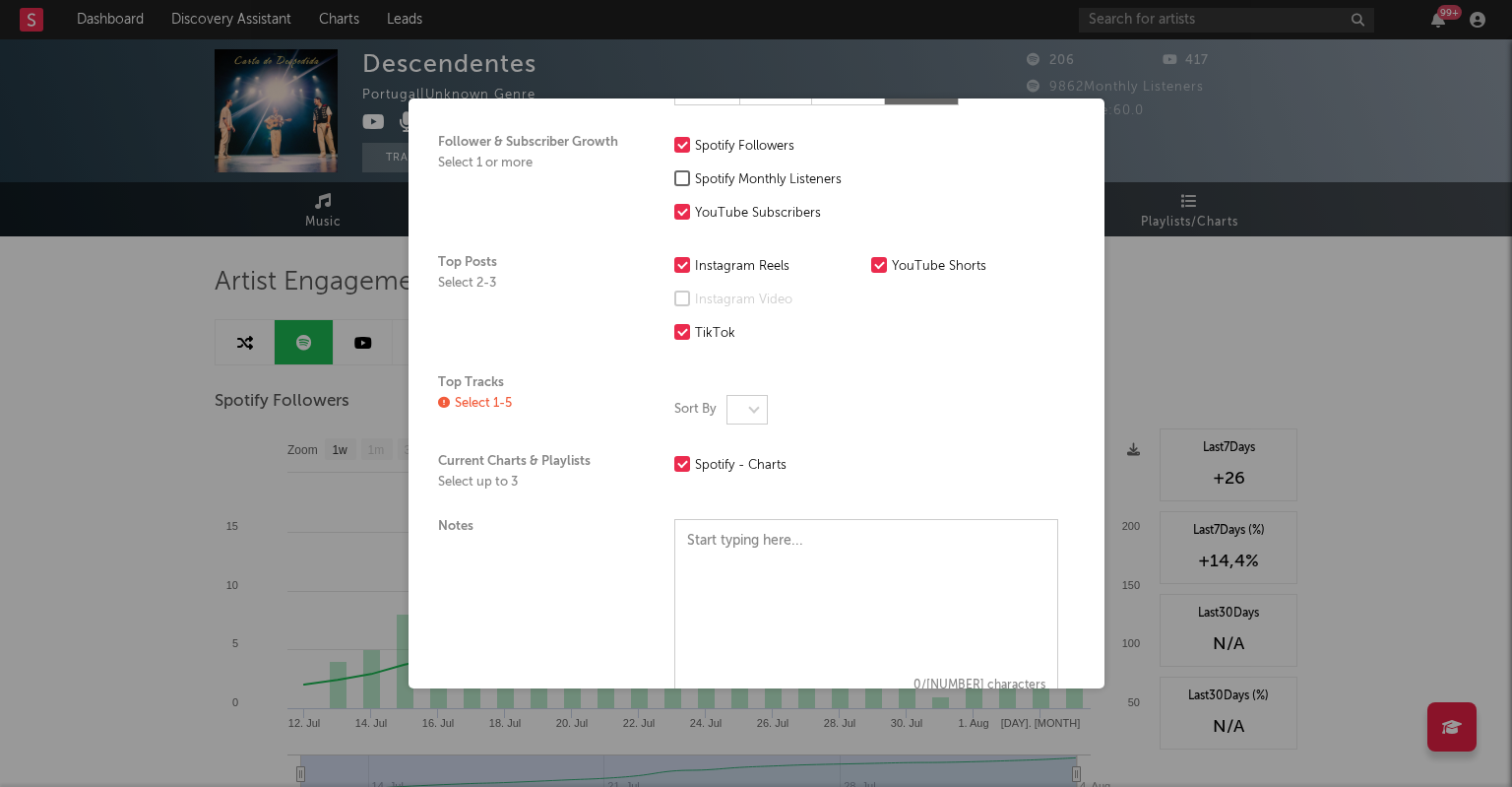 click at bounding box center (444, 404) 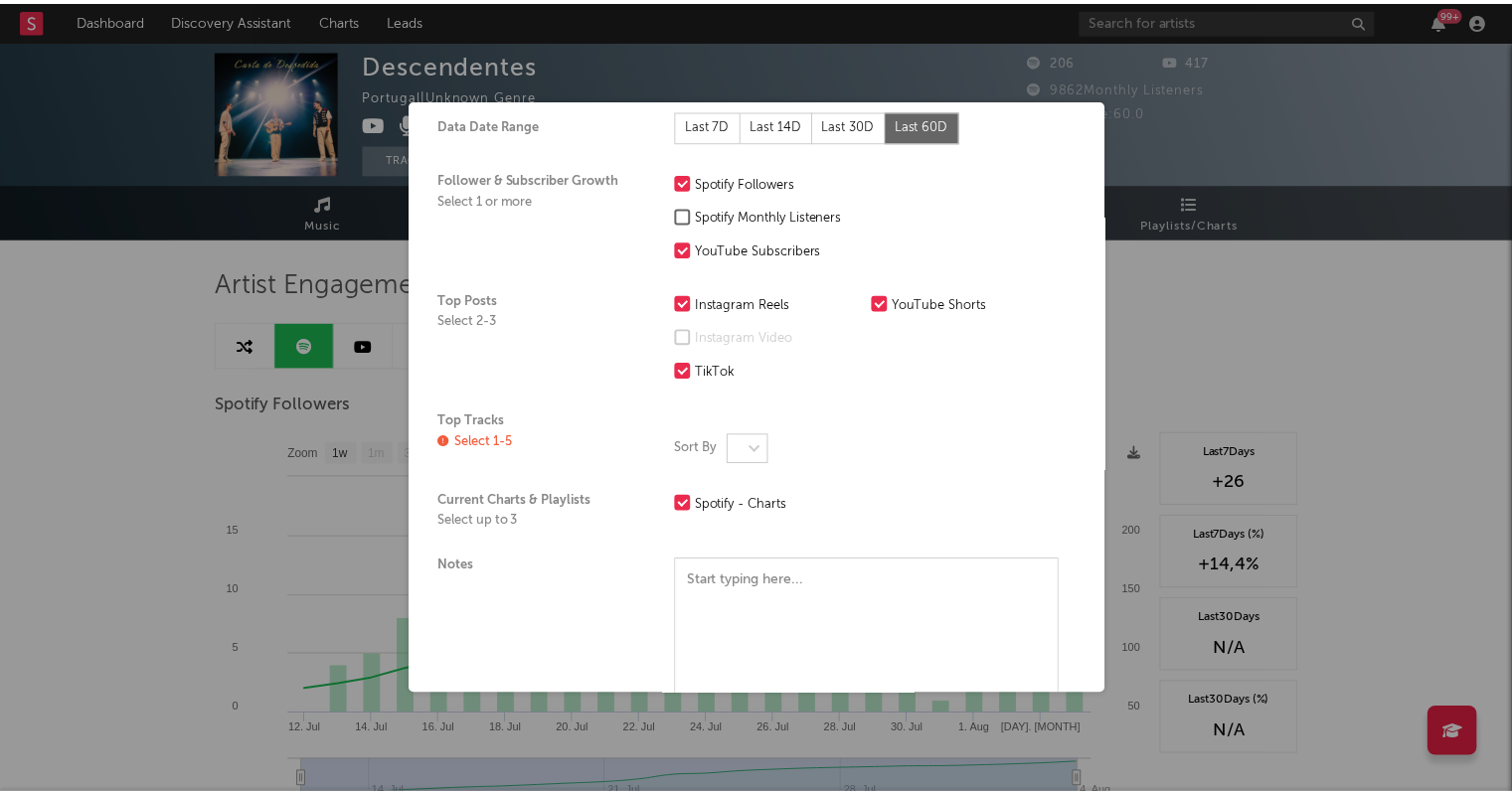 scroll, scrollTop: 299, scrollLeft: 0, axis: vertical 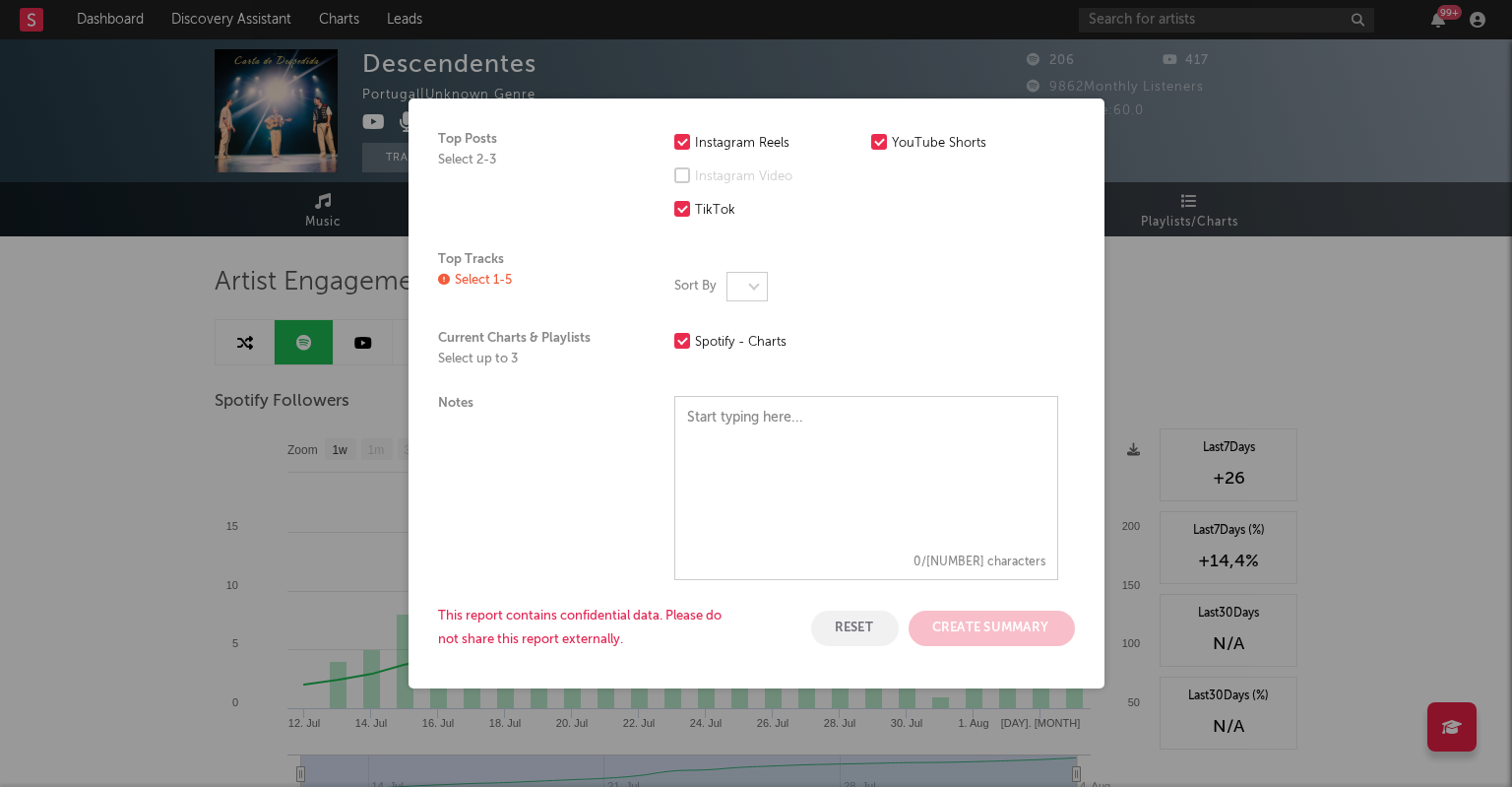 click at bounding box center (866, 467) 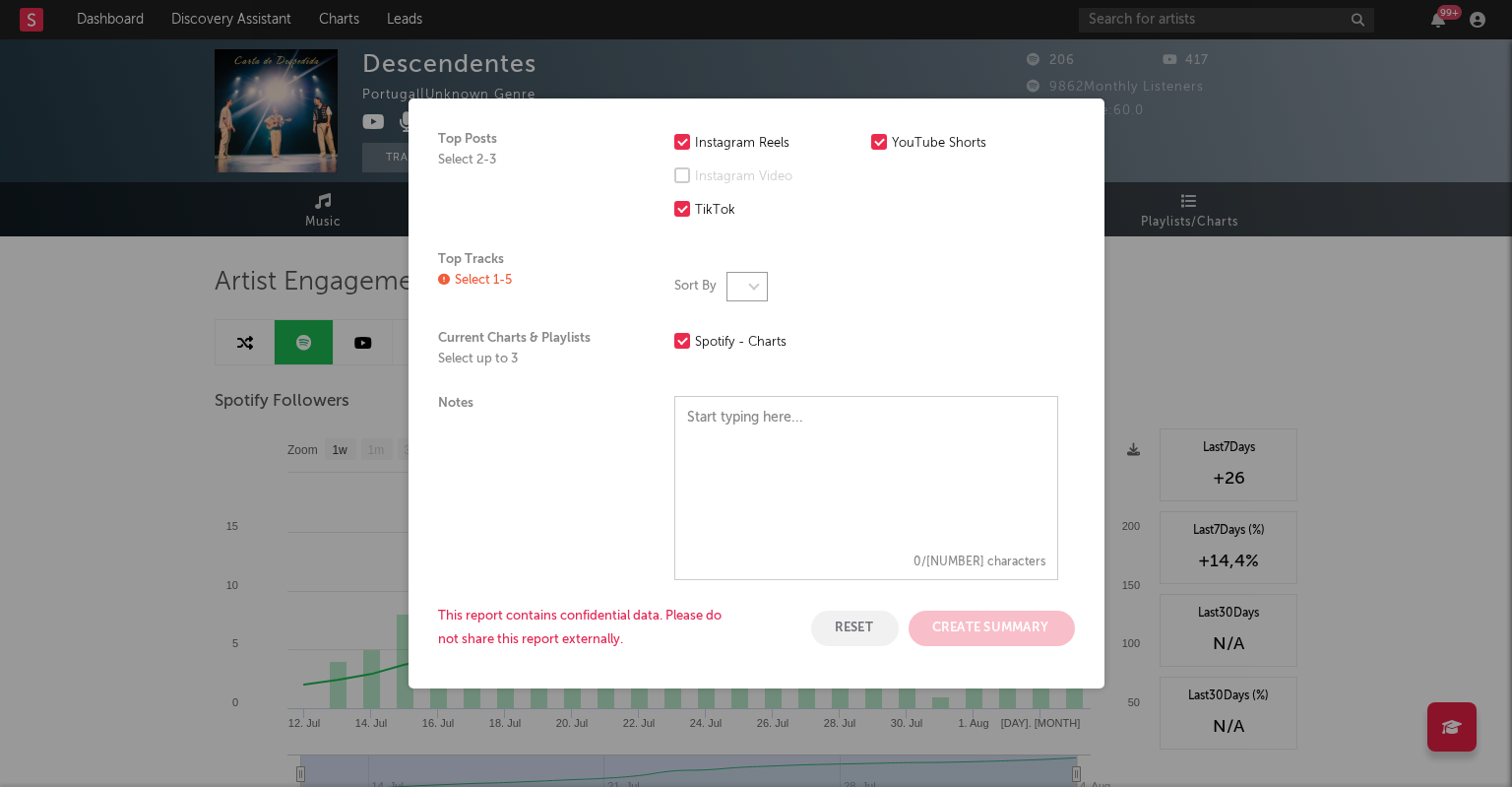 click at bounding box center [747, 287] 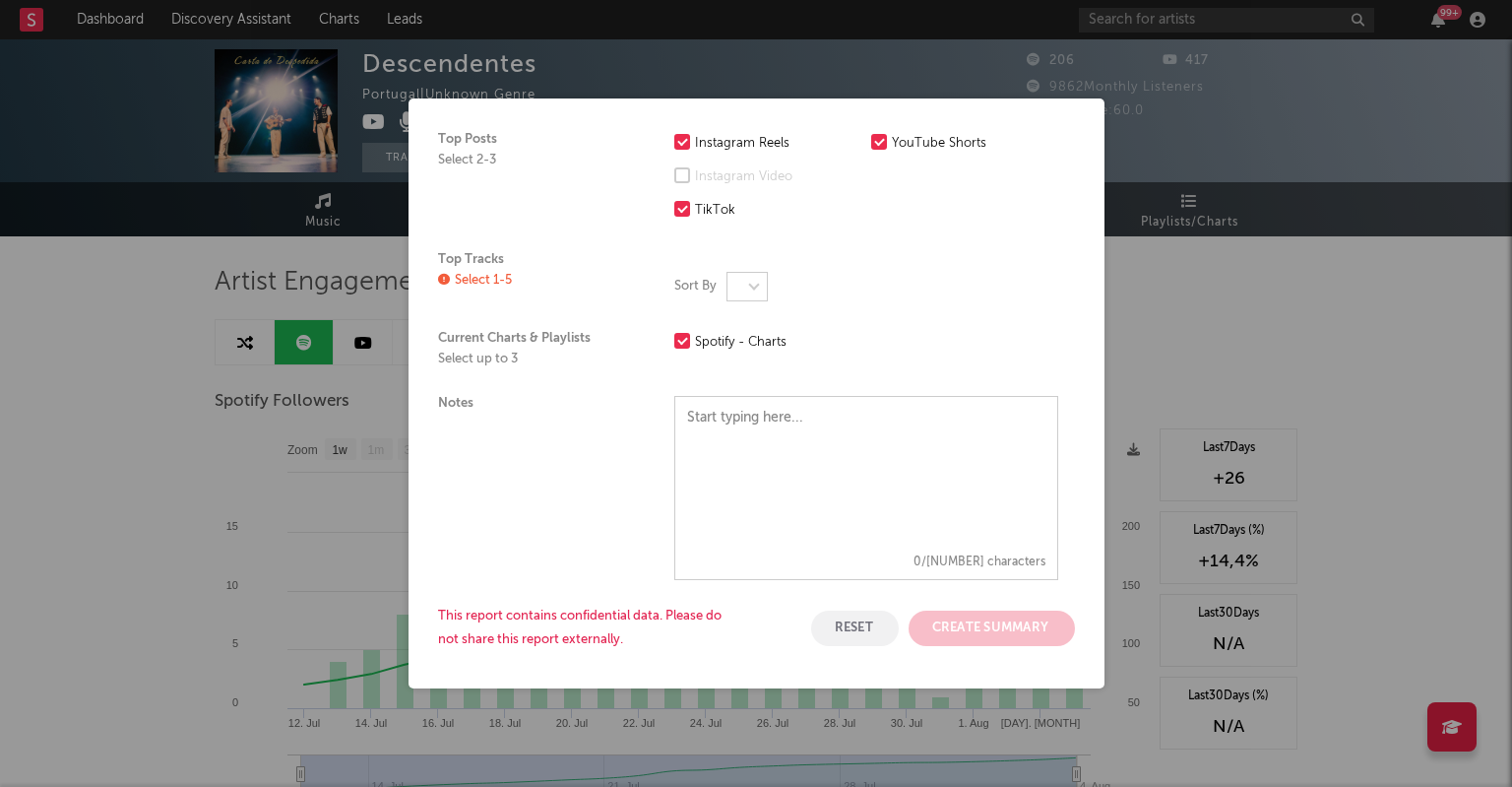 click on "Select 1-5" at bounding box center (536, 281) 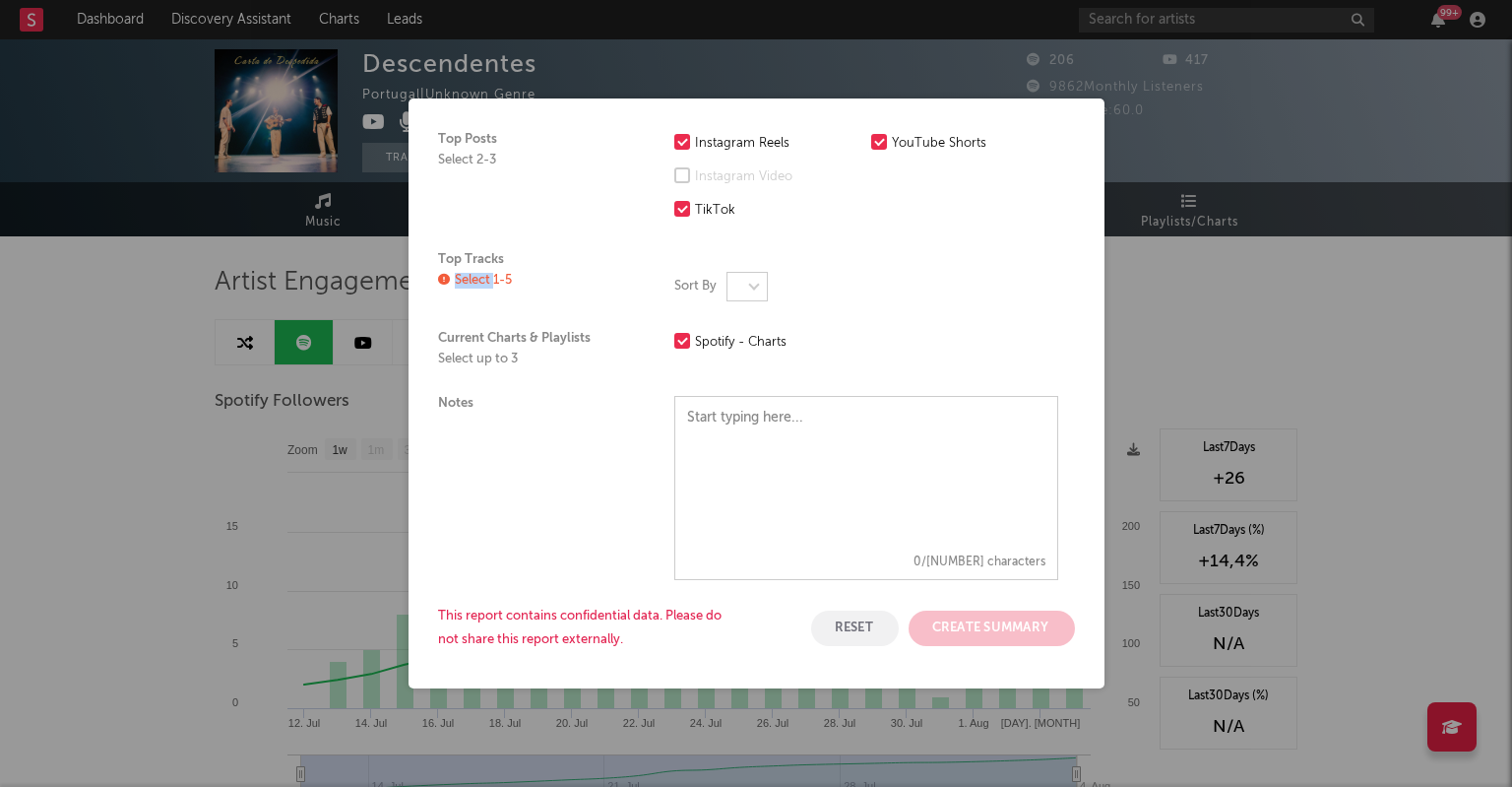 click on "Select 1-5" at bounding box center (536, 281) 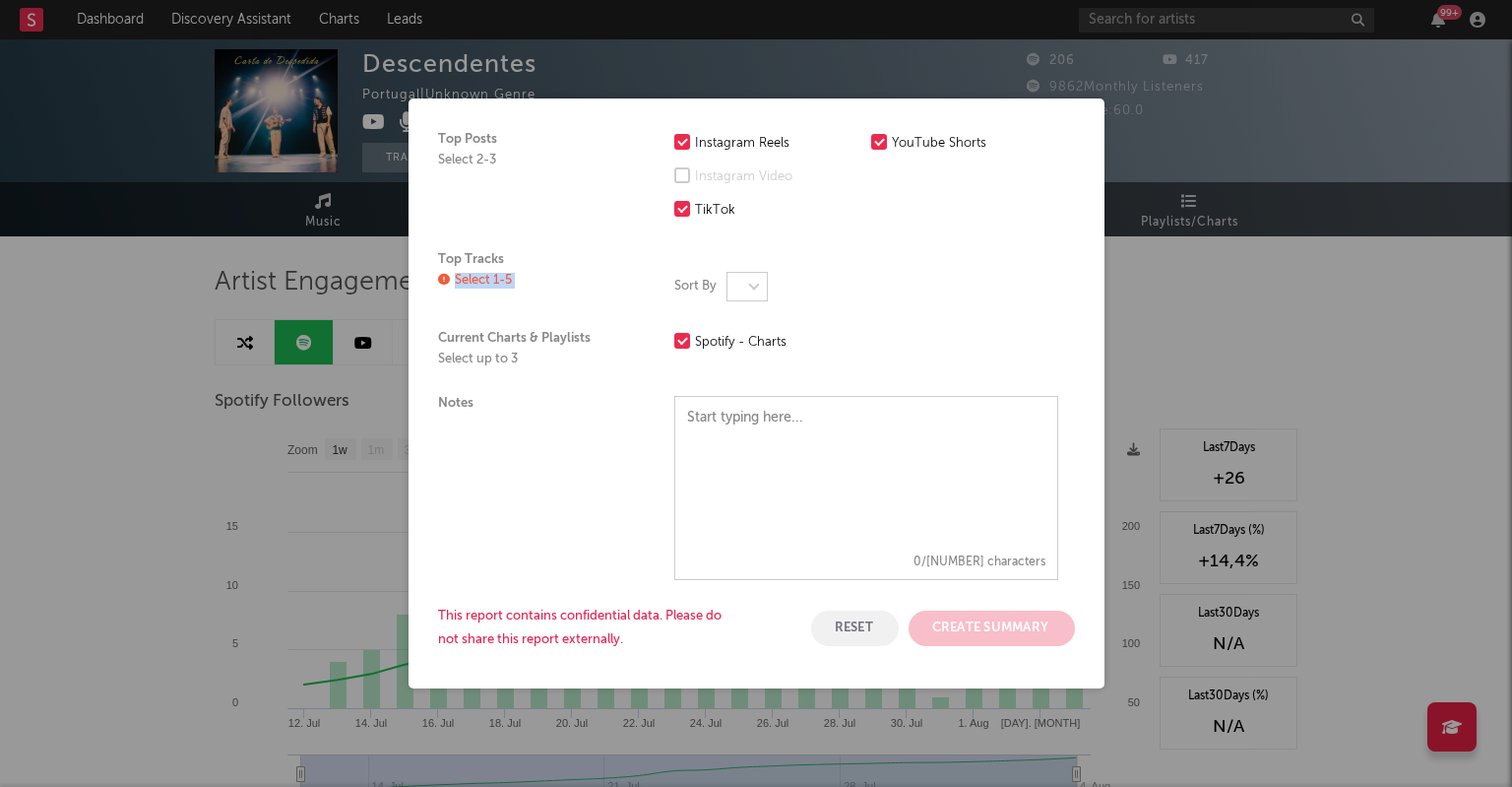click on "Select 1-5" at bounding box center [536, 281] 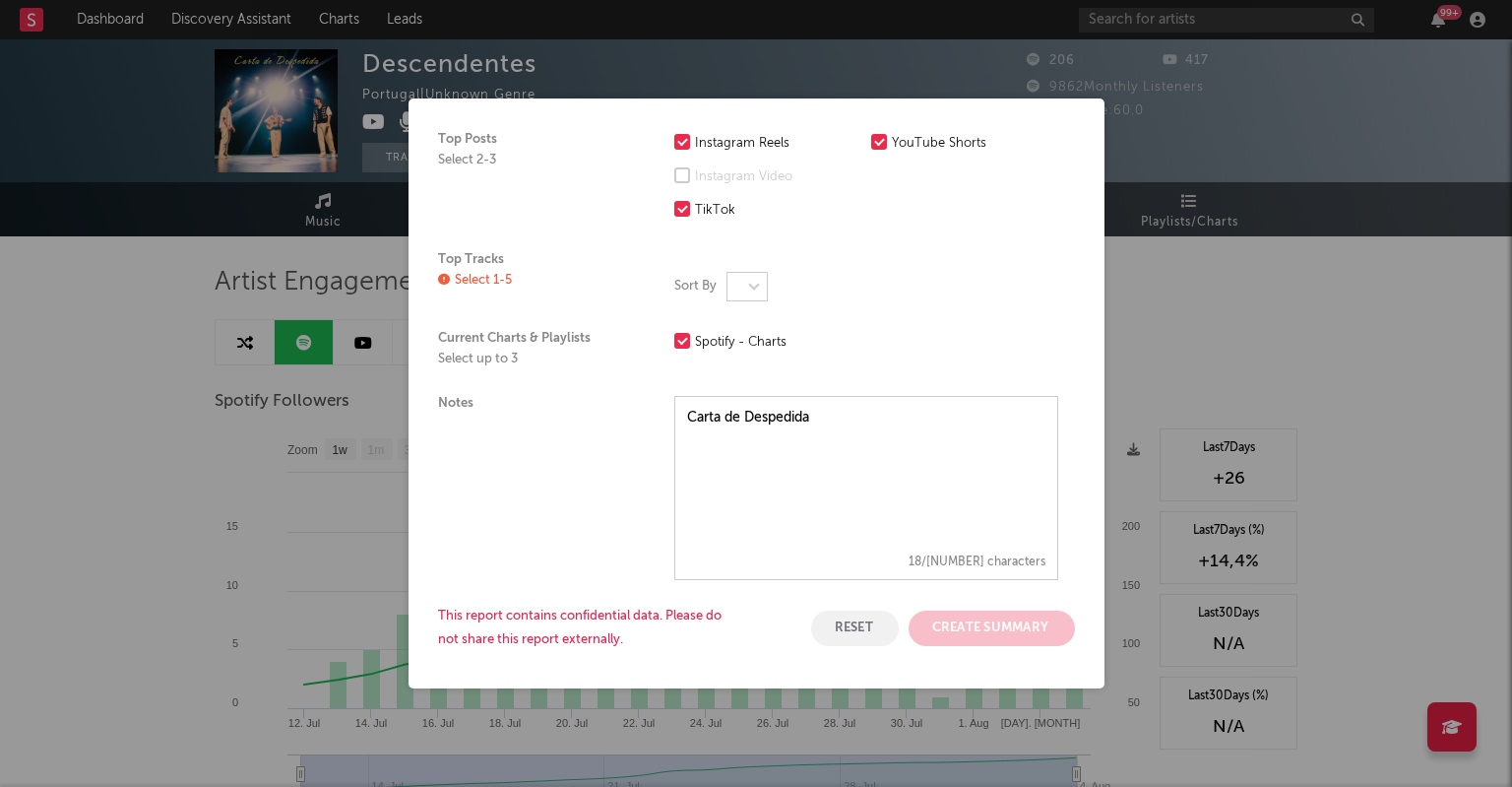 type on "Carta de Despedida" 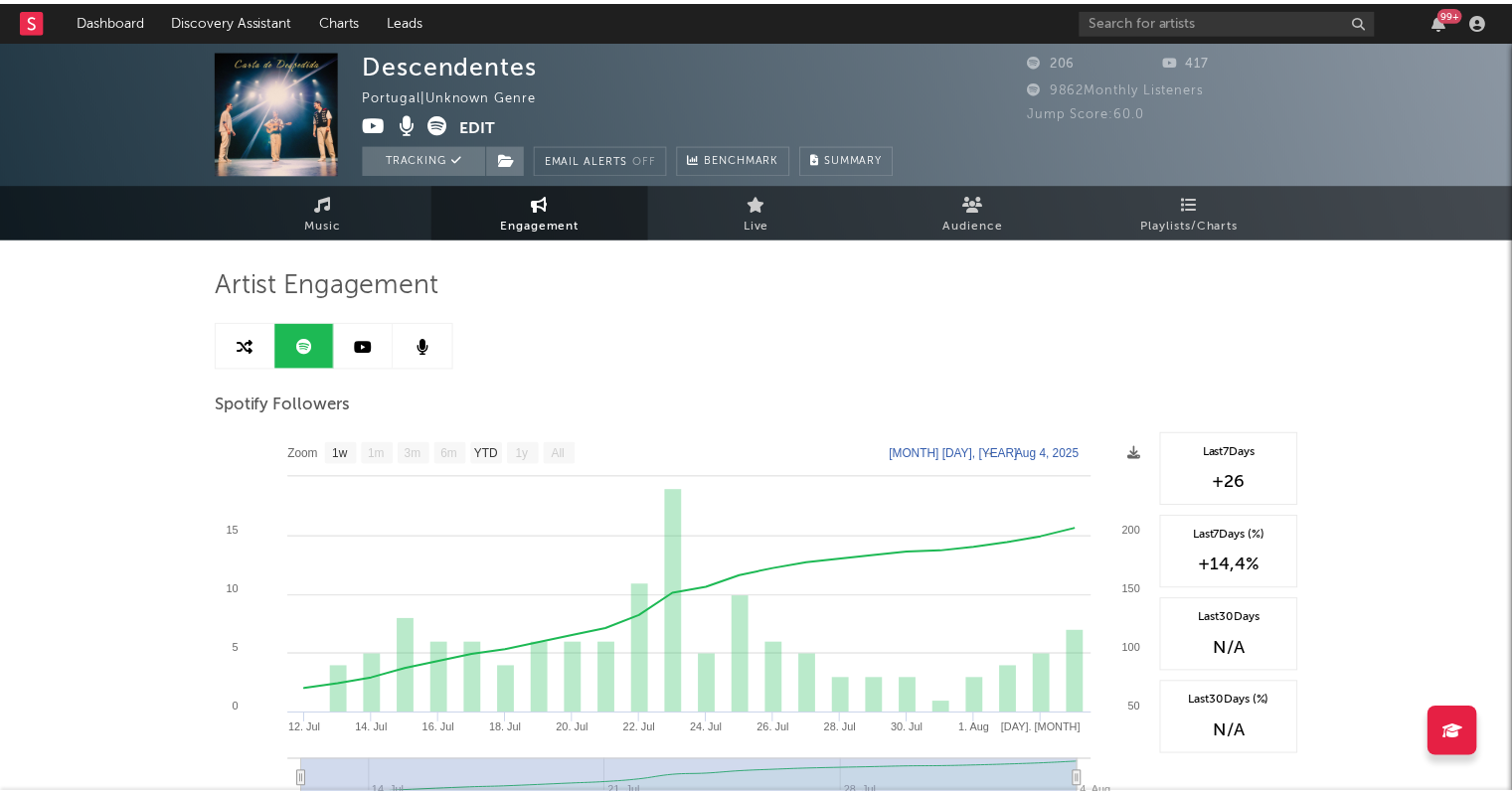 scroll, scrollTop: 0, scrollLeft: 0, axis: both 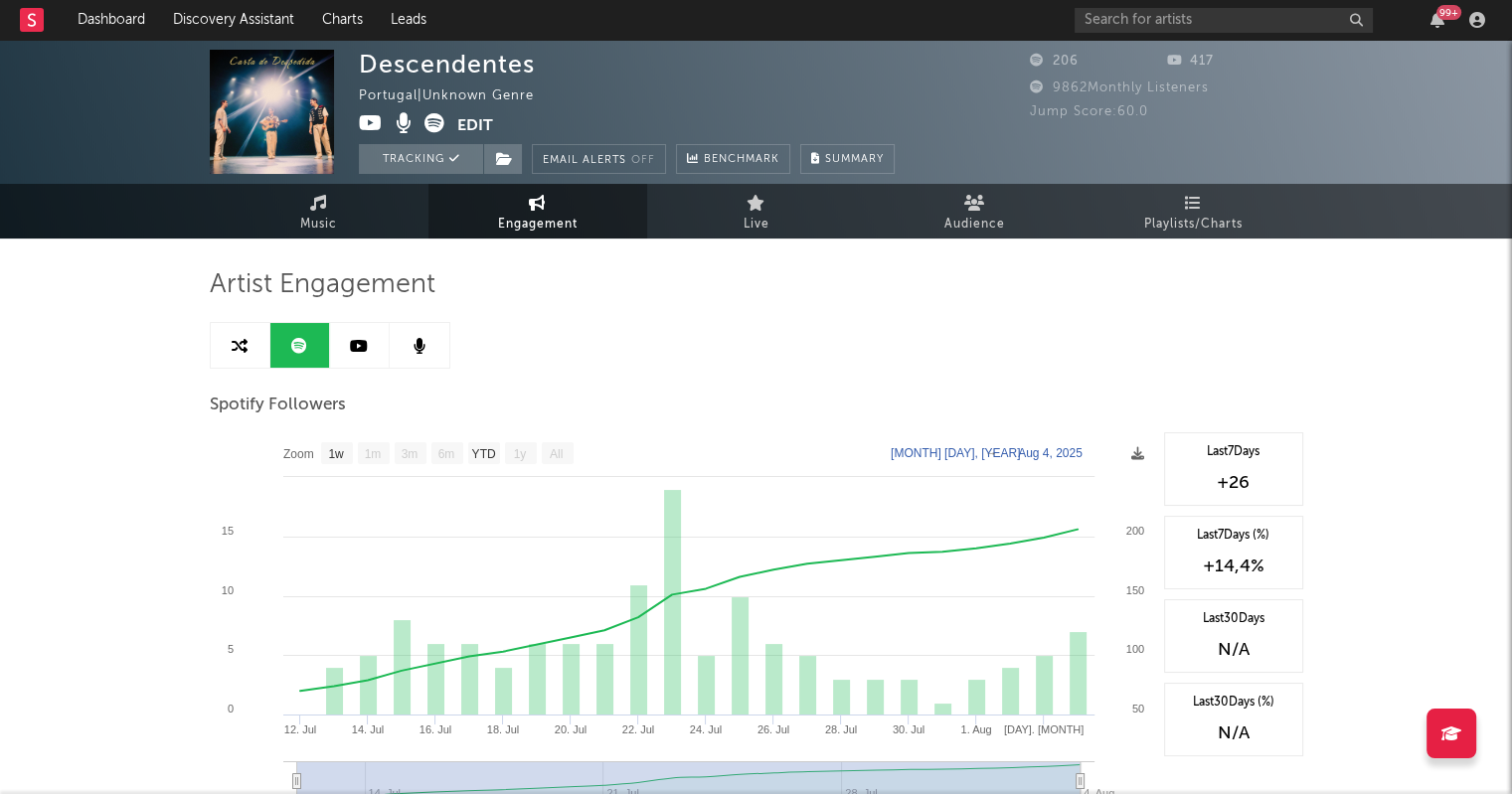 click on "×" at bounding box center (756, 397) 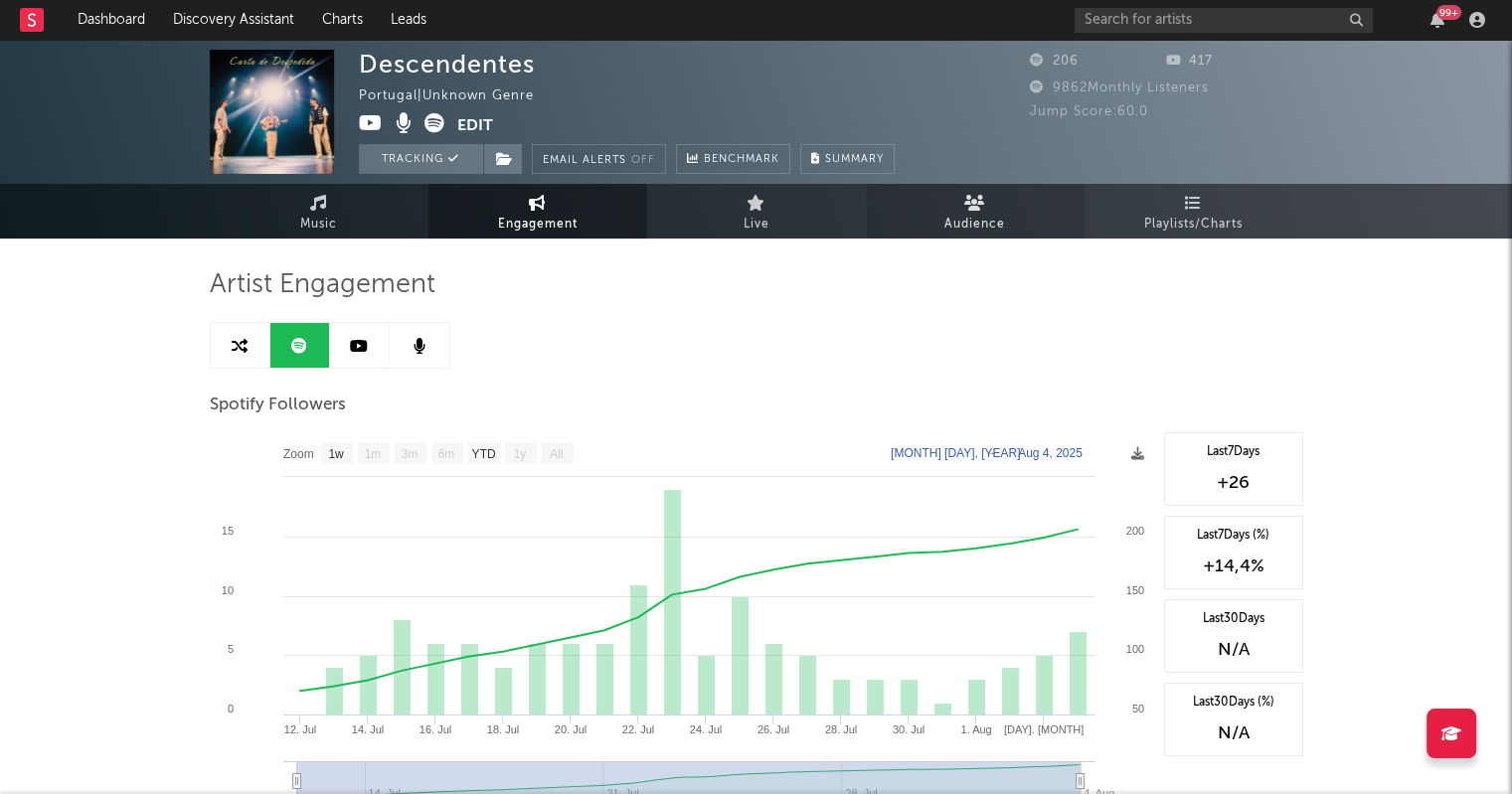 click on "Audience" at bounding box center [974, 225] 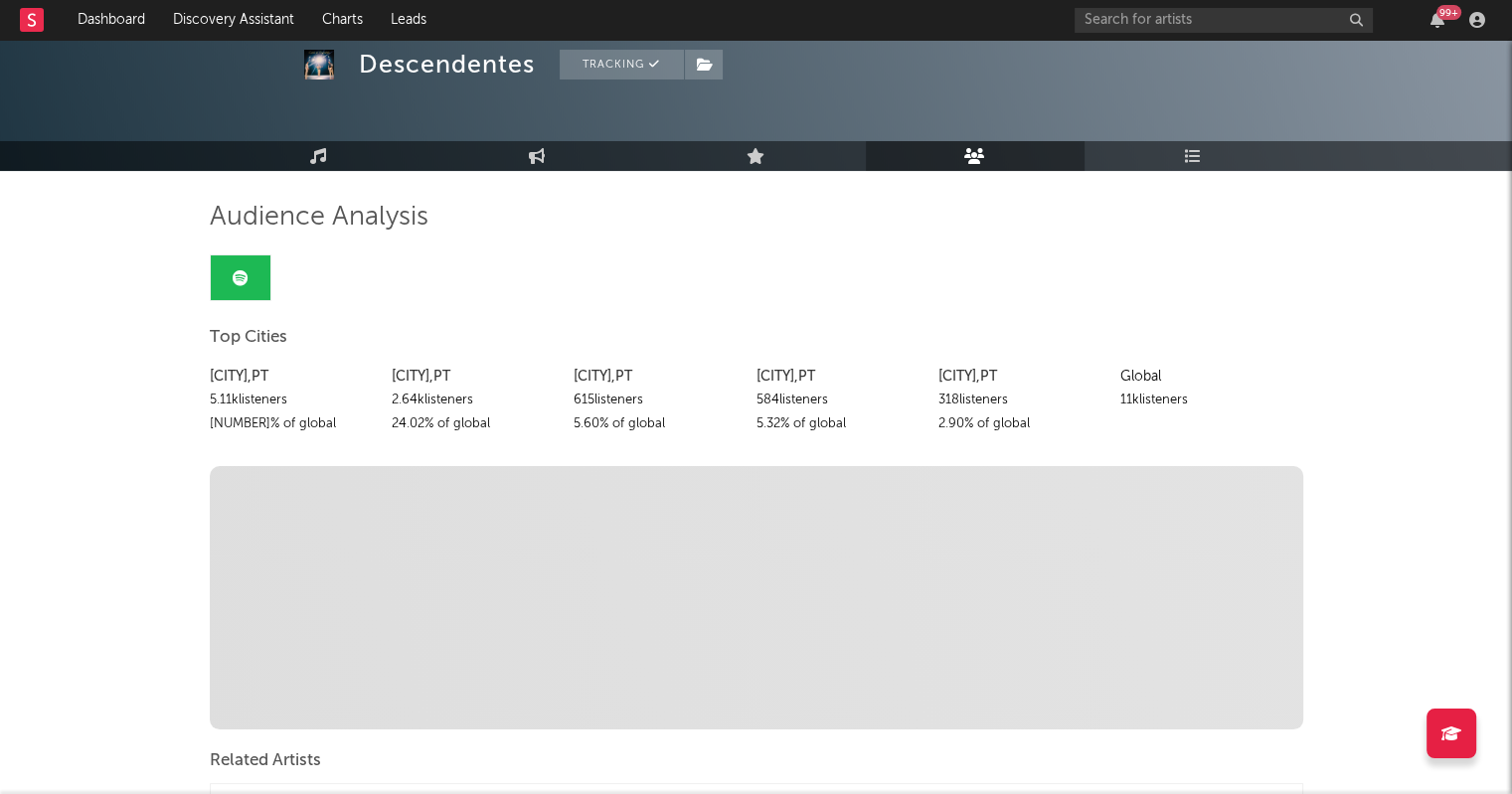scroll, scrollTop: 0, scrollLeft: 0, axis: both 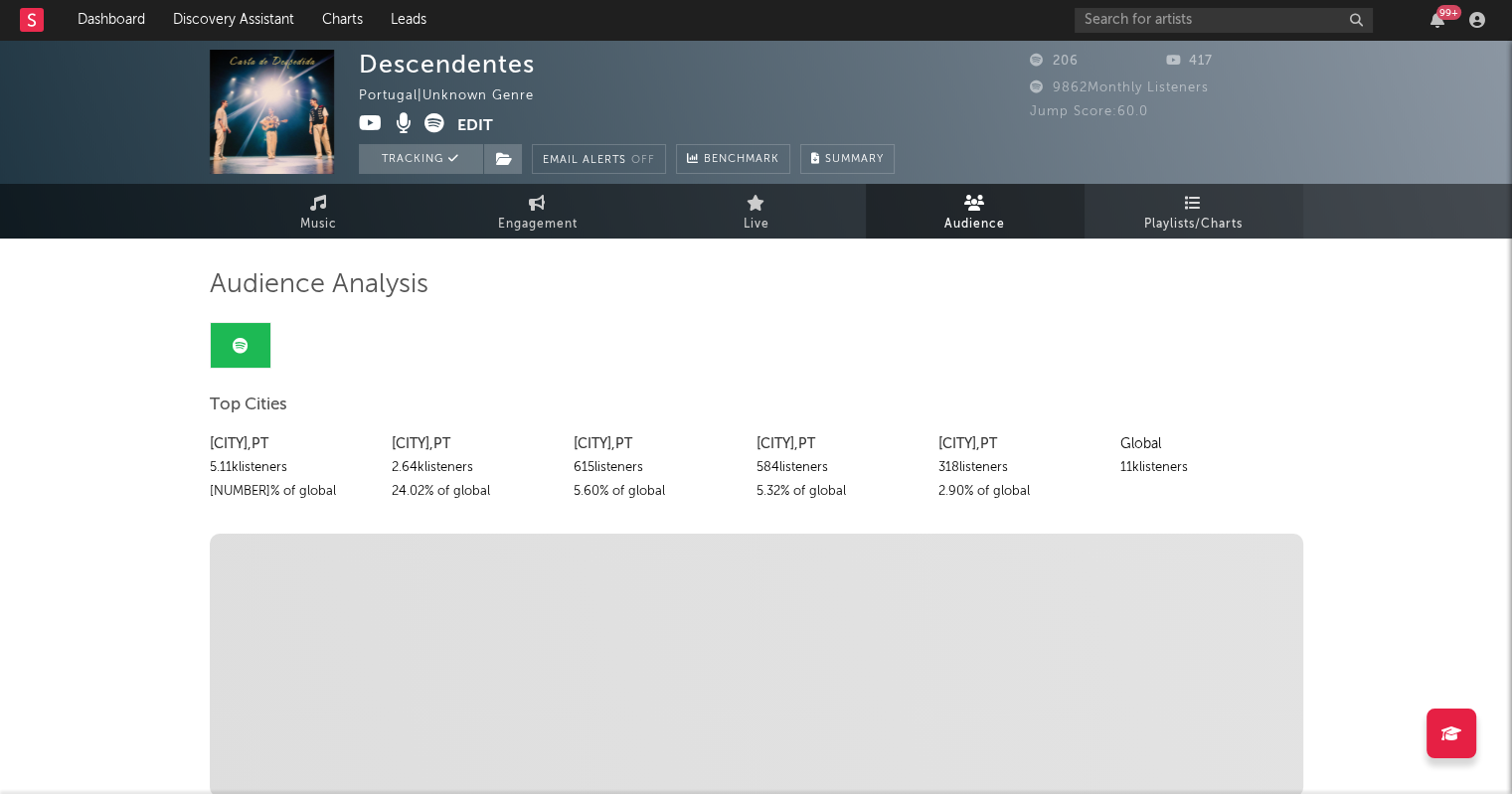 click at bounding box center [1193, 203] 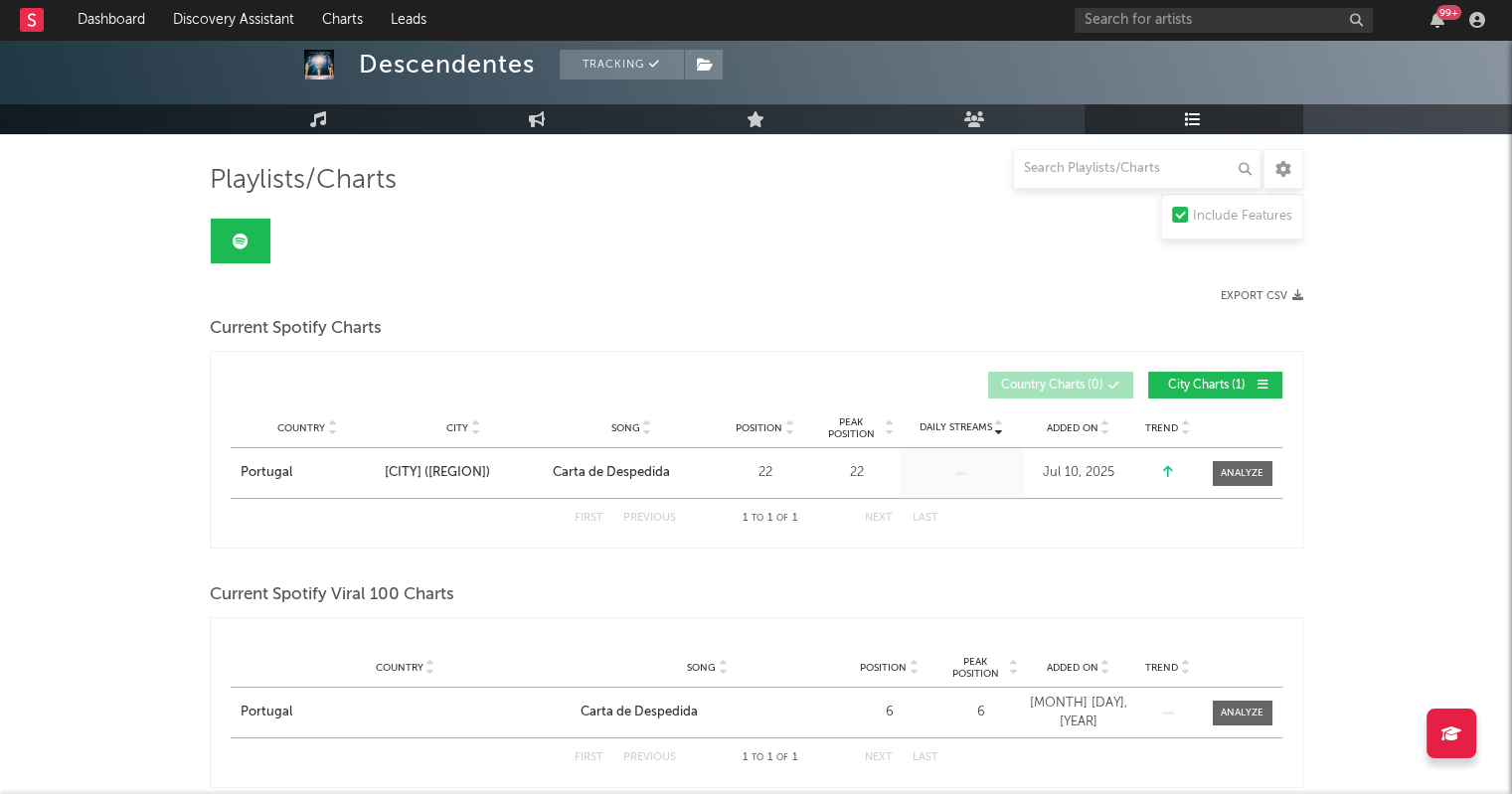 scroll, scrollTop: 216, scrollLeft: 0, axis: vertical 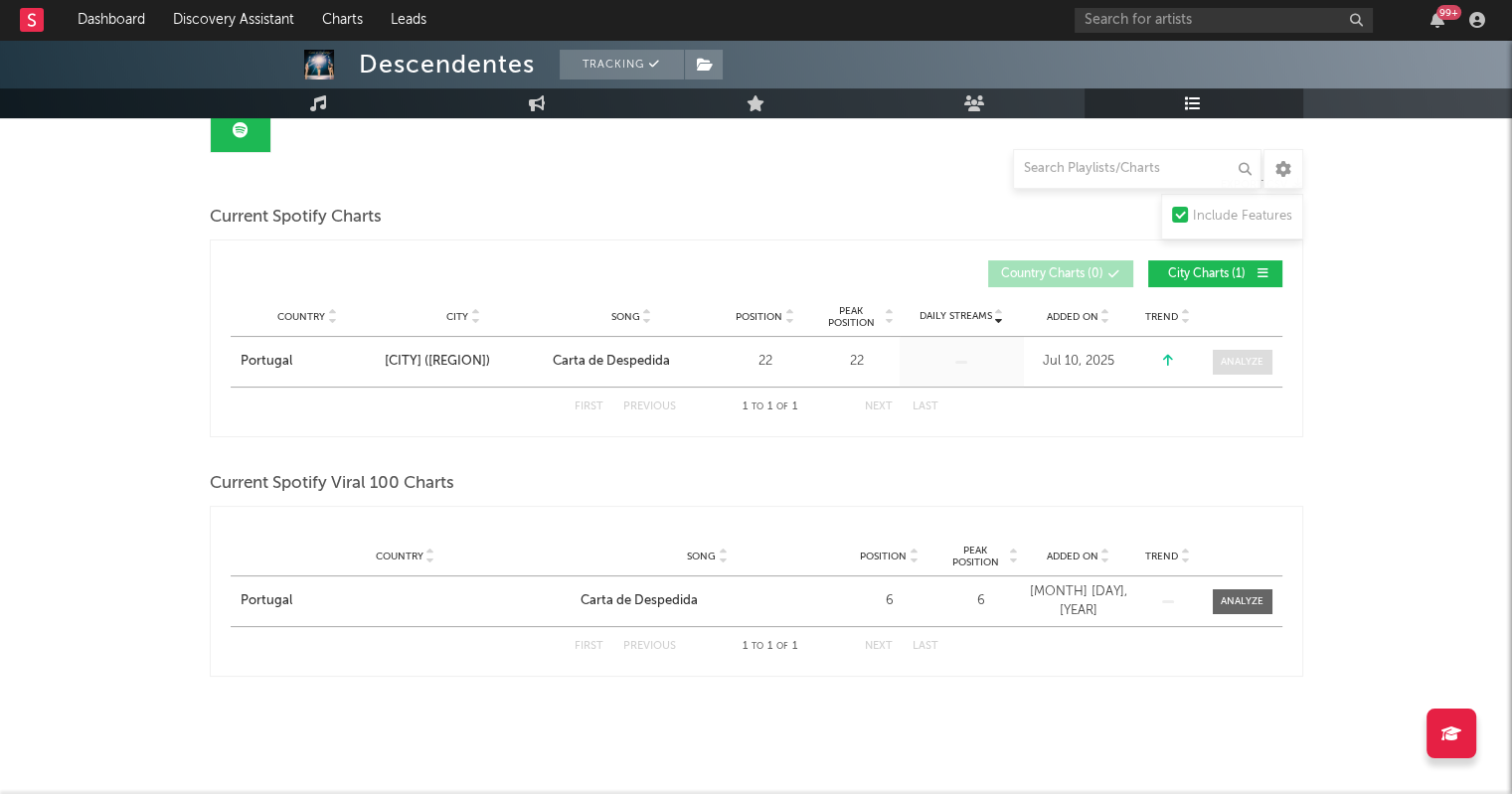 click at bounding box center [1242, 362] 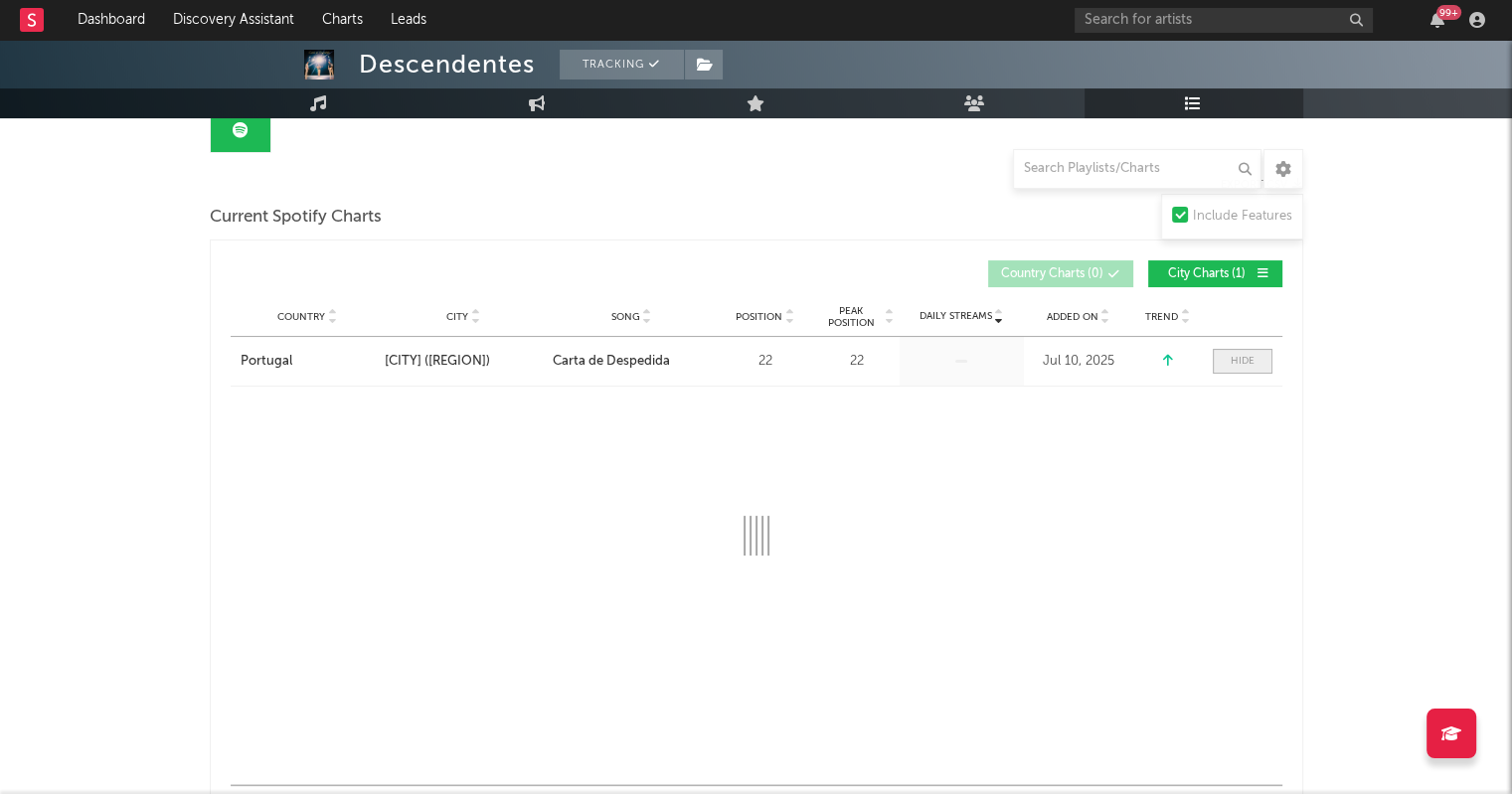 select on "1w" 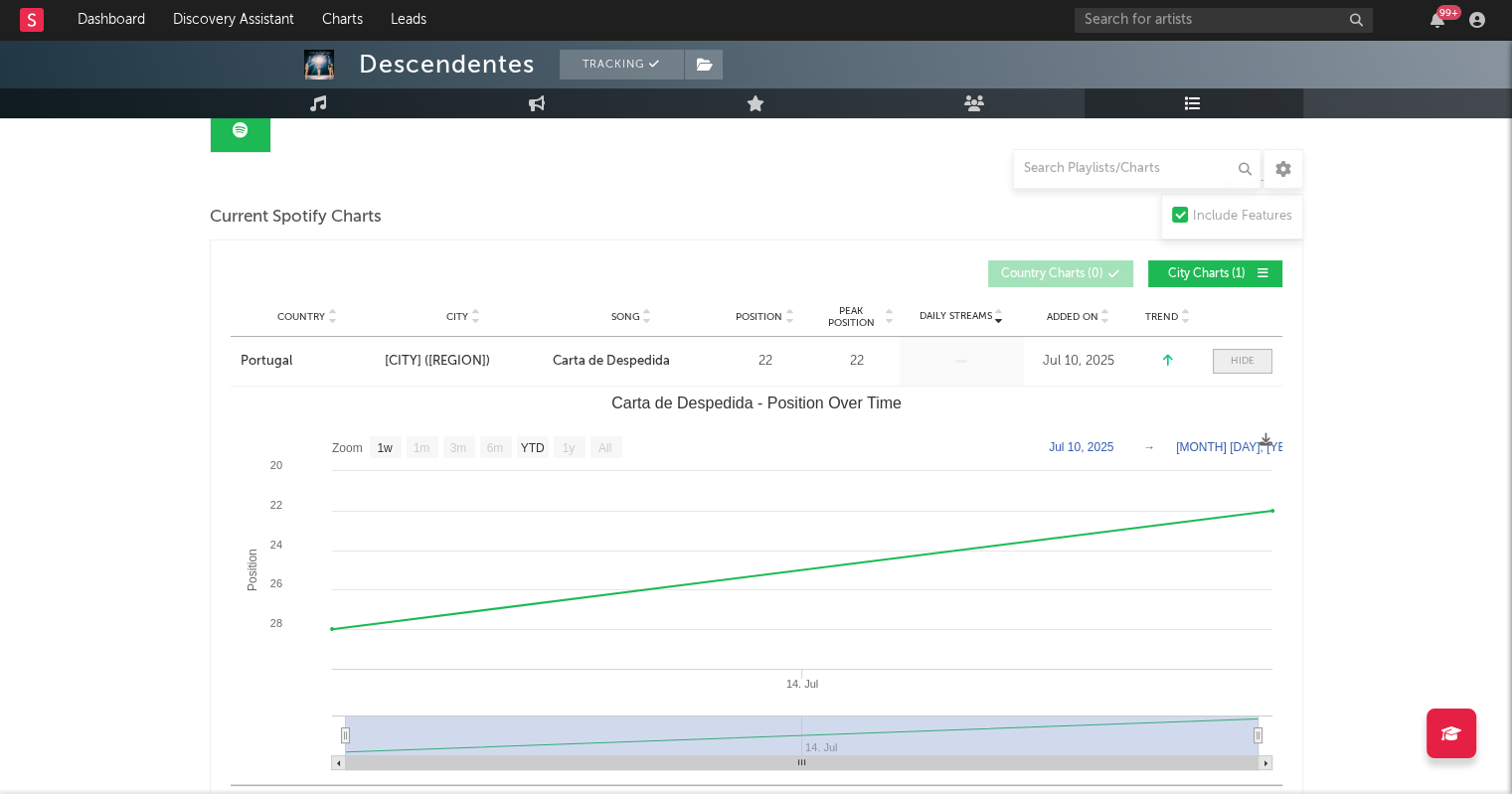 click at bounding box center [1243, 361] 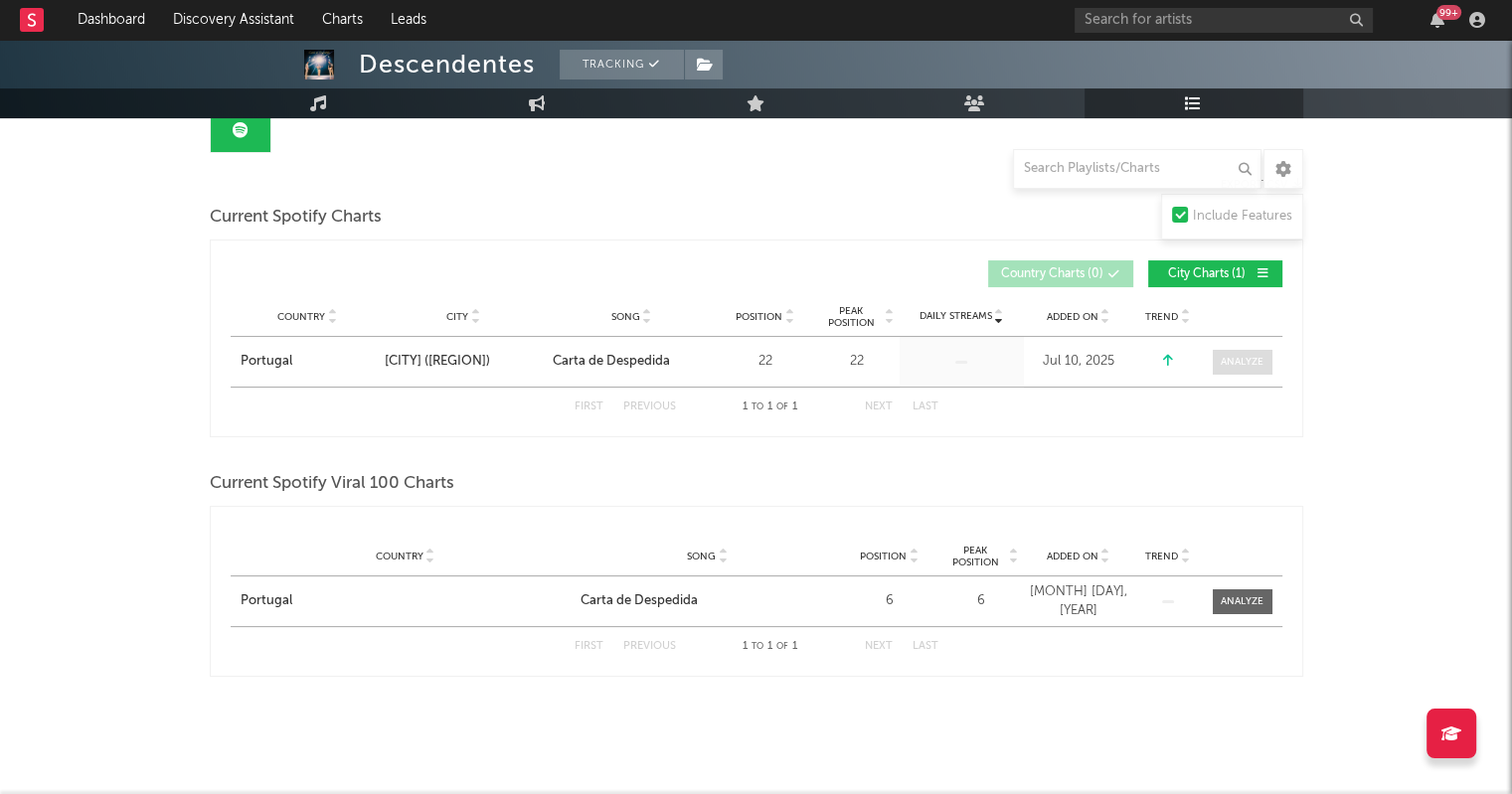 click at bounding box center [1242, 362] 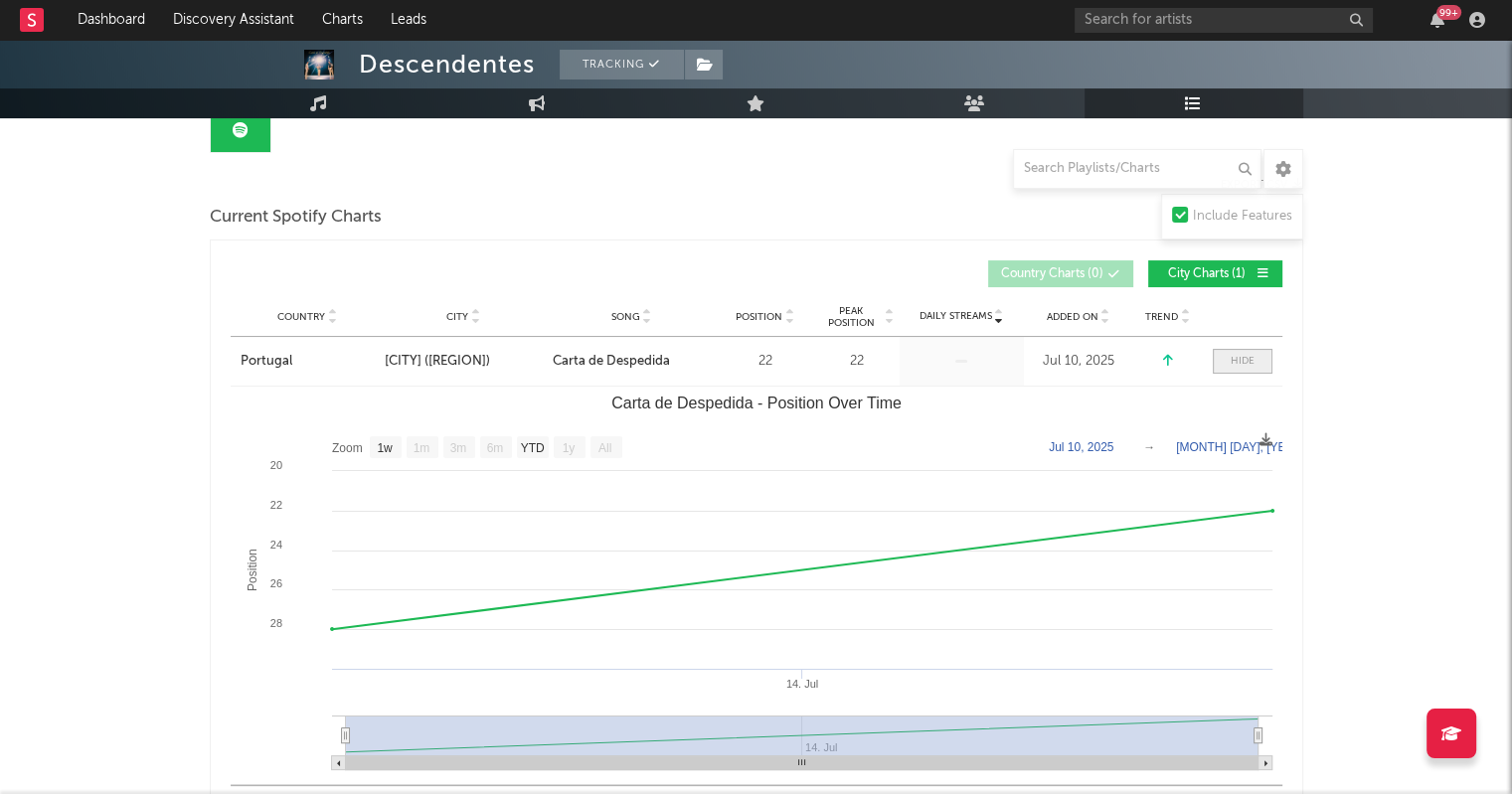 click at bounding box center [1243, 361] 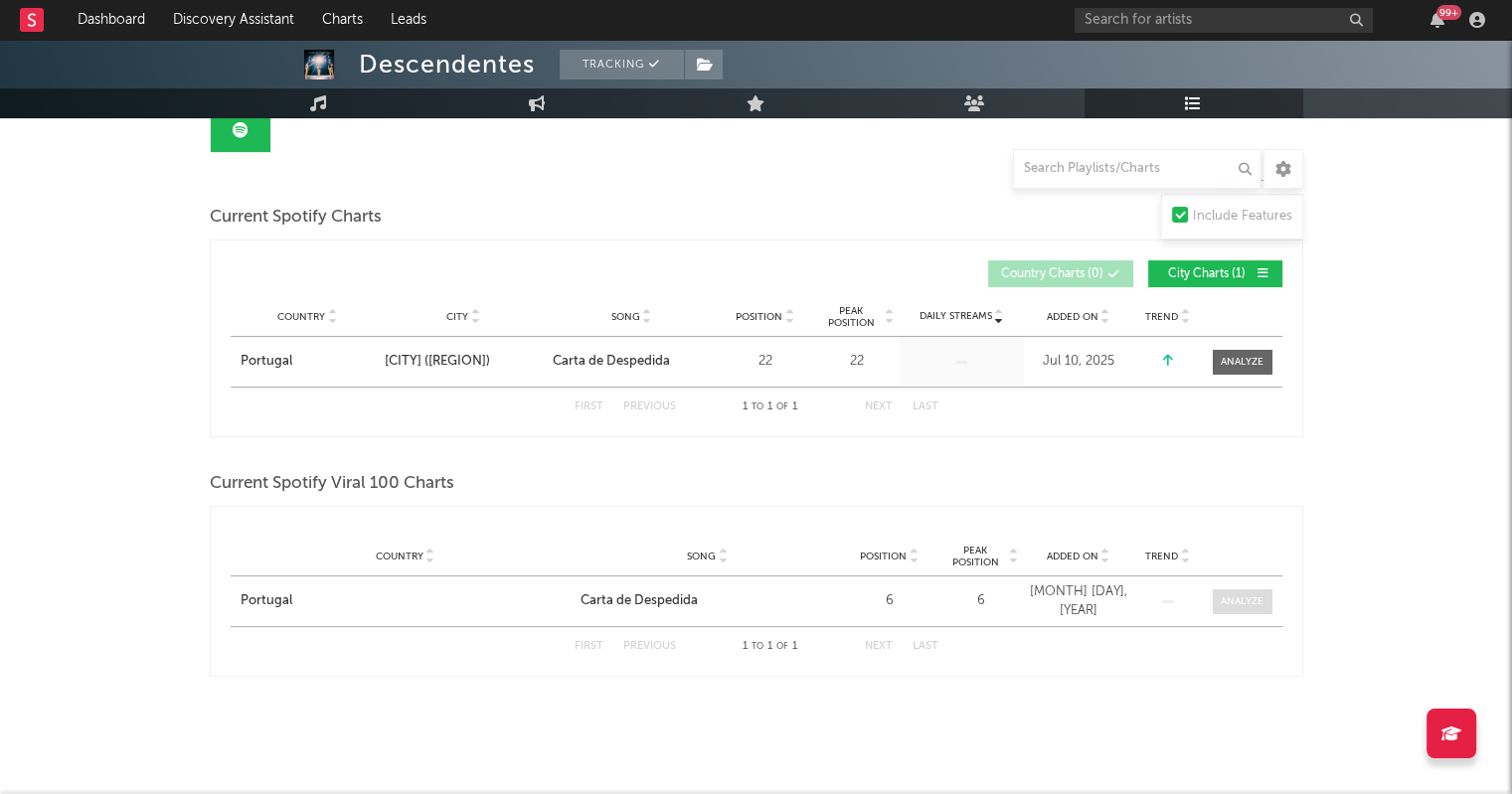 click at bounding box center (1242, 601) 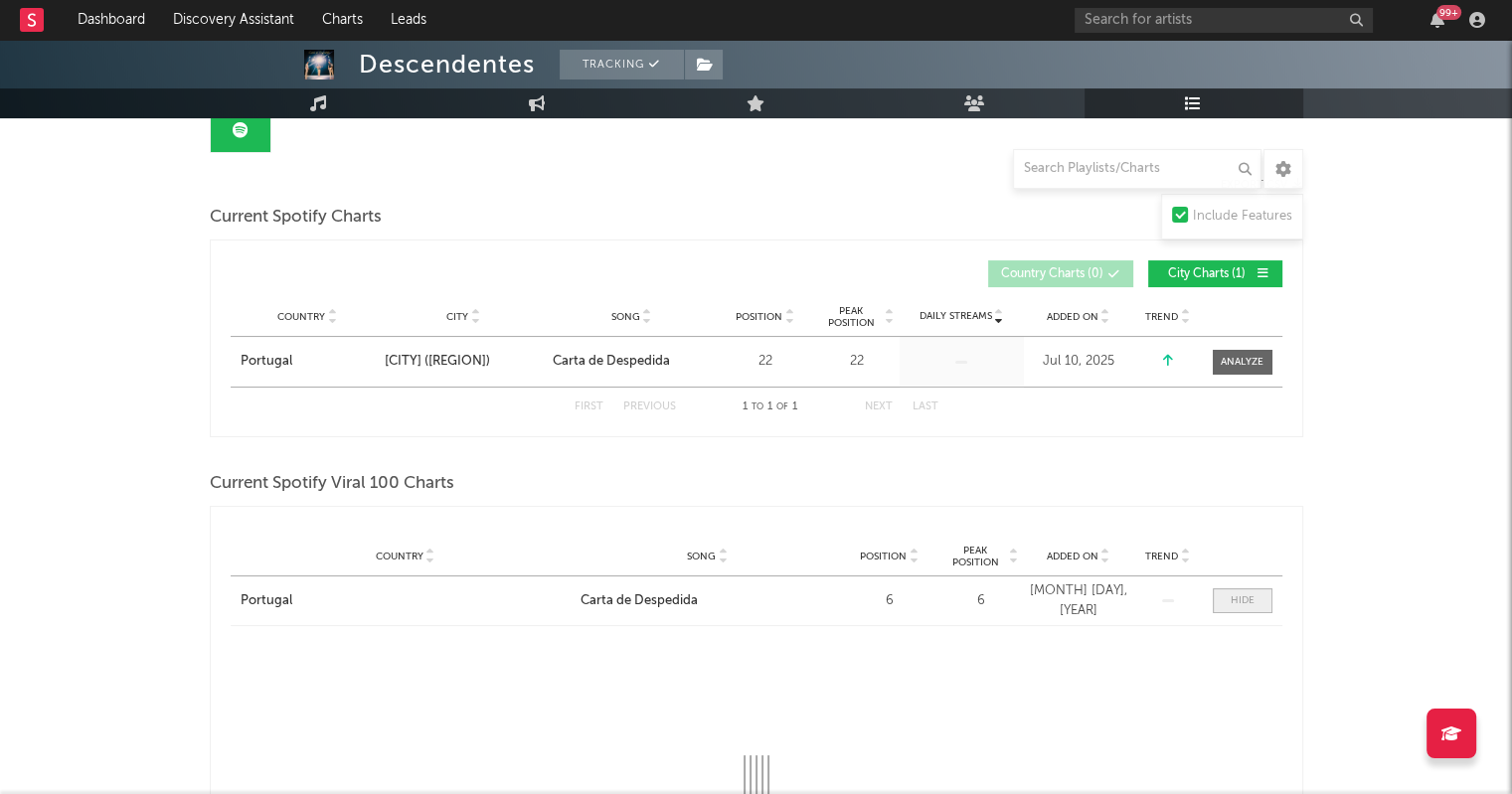 select on "1w" 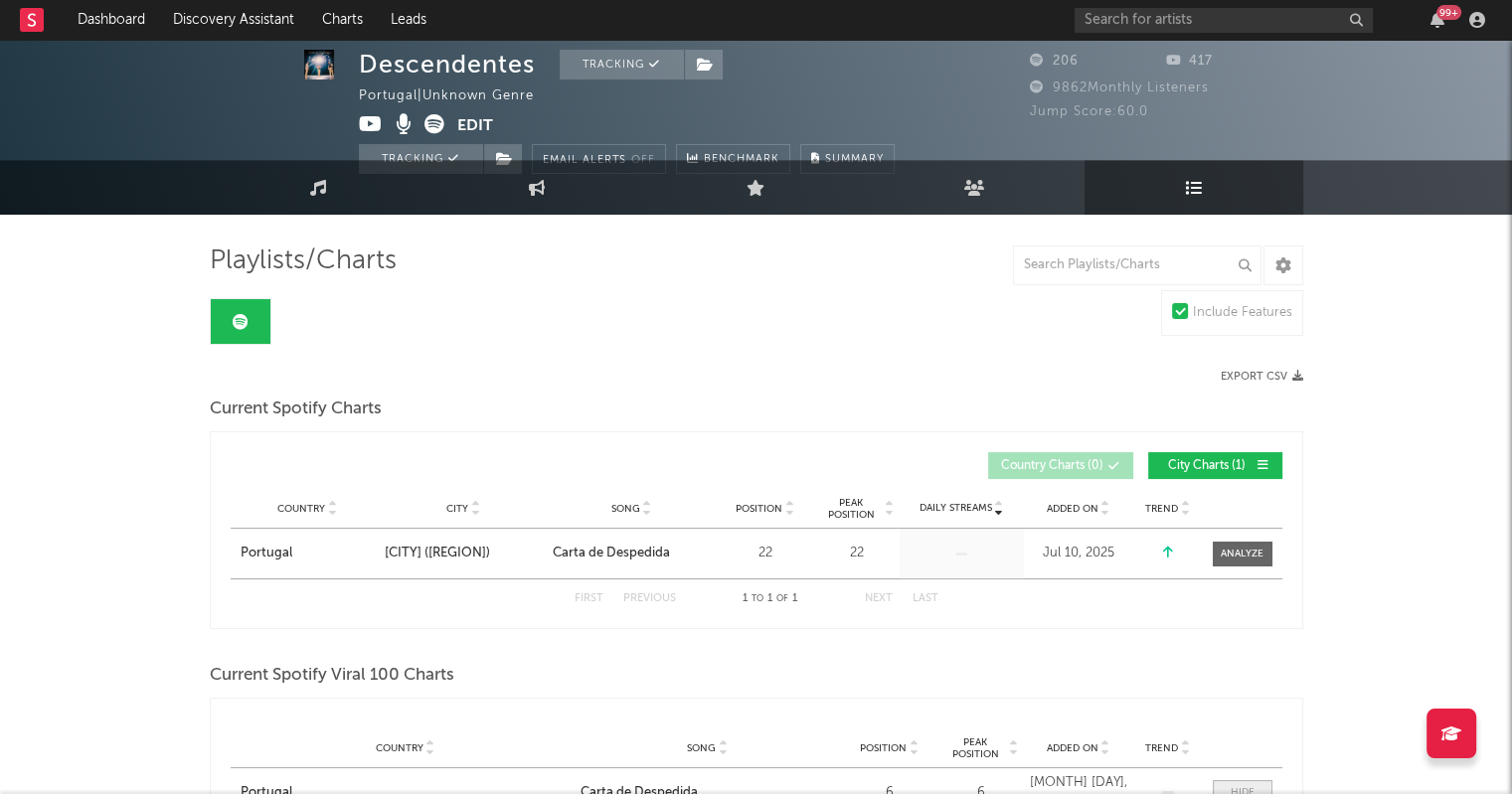 scroll, scrollTop: 0, scrollLeft: 0, axis: both 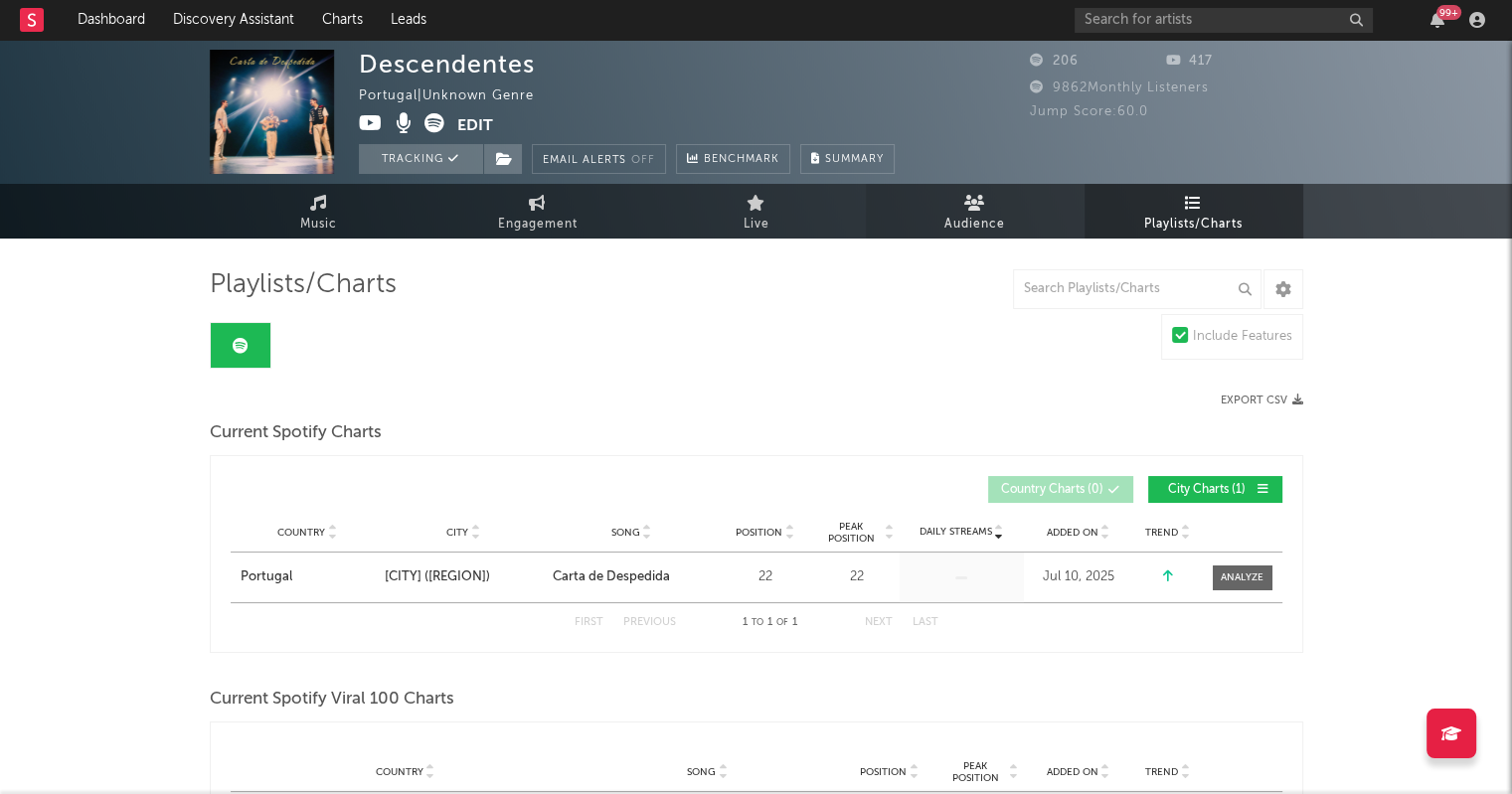 click on "Audience" at bounding box center [974, 225] 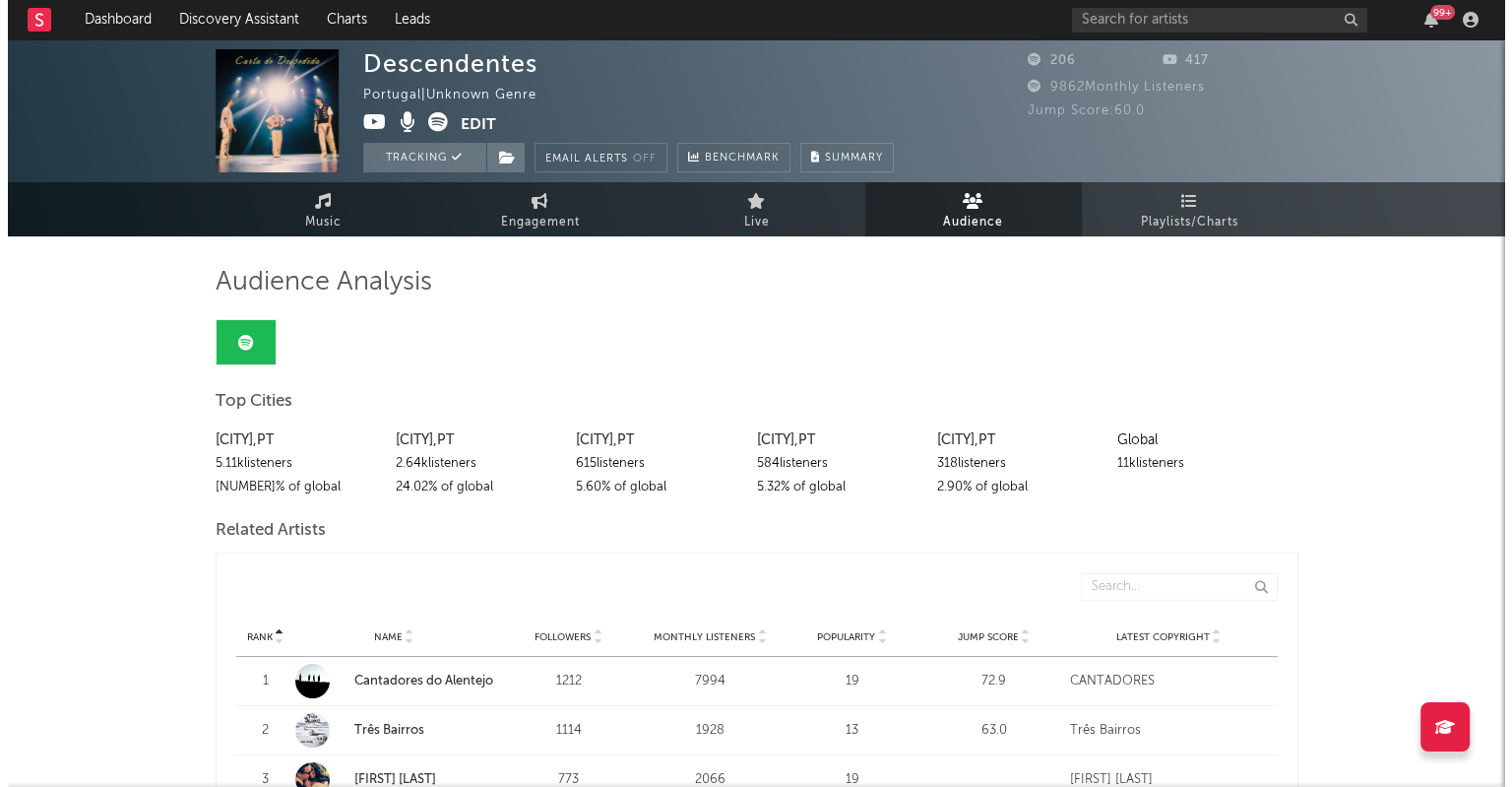 scroll, scrollTop: 0, scrollLeft: 0, axis: both 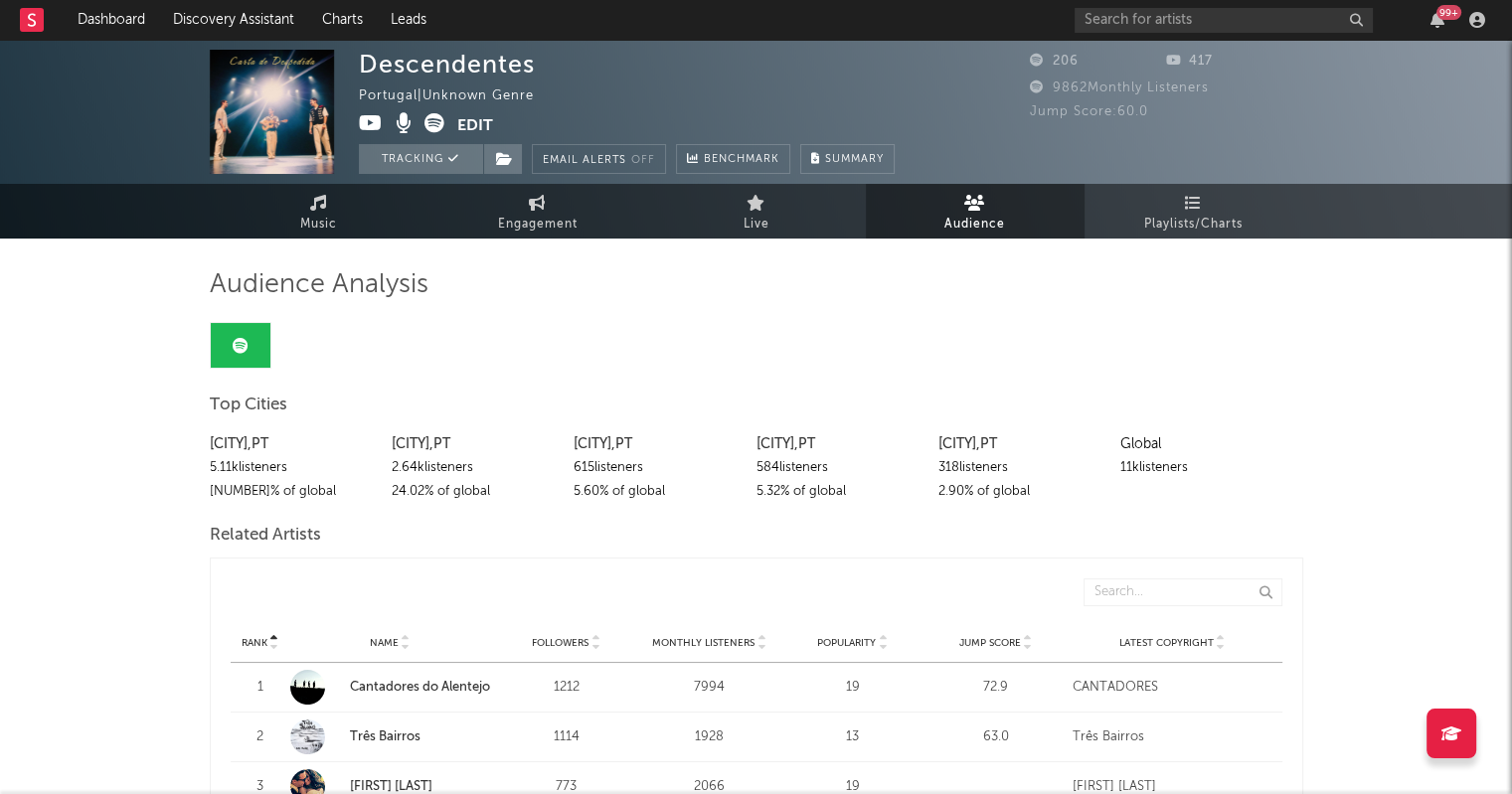 click at bounding box center [434, 123] 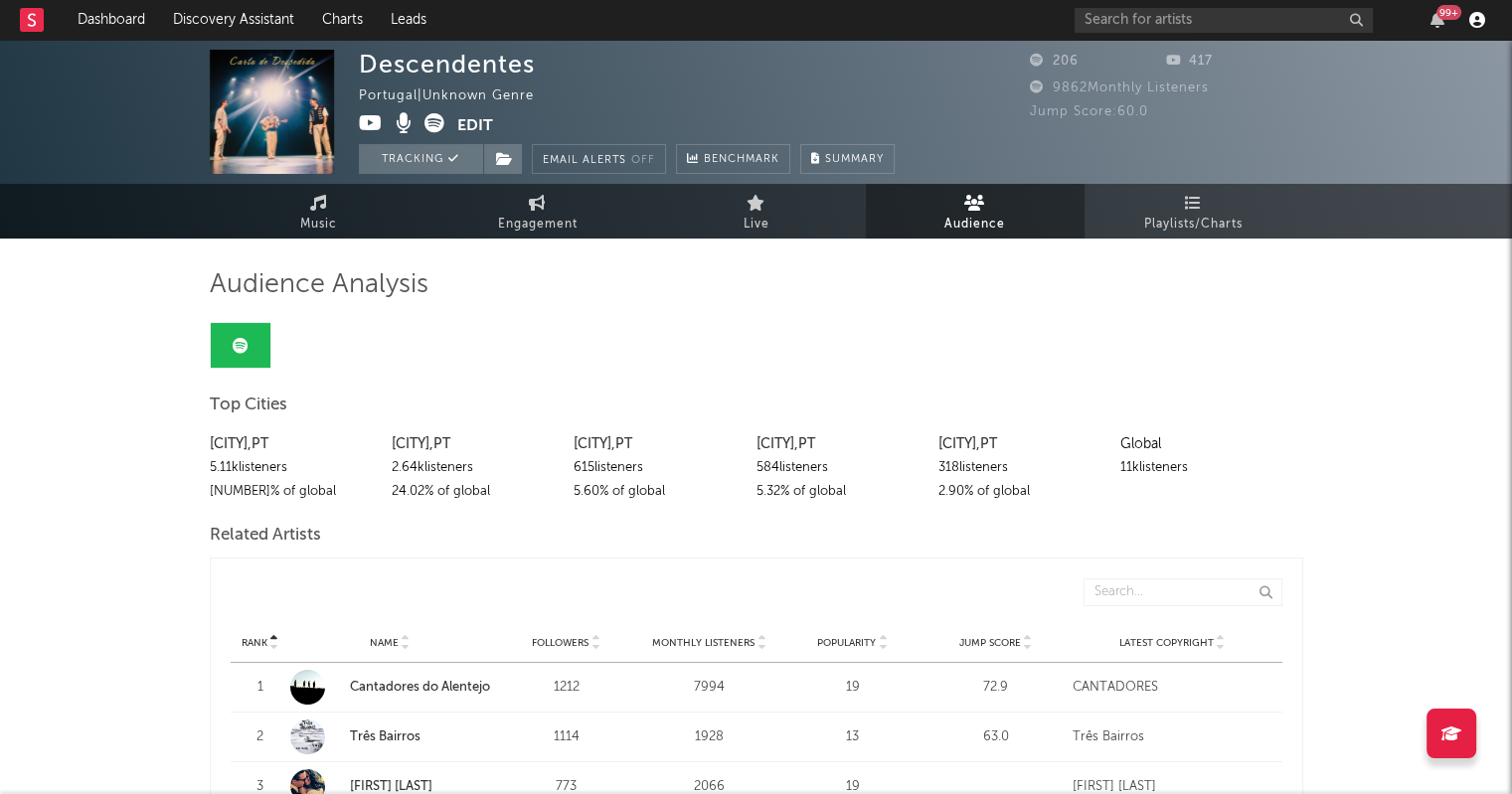 click at bounding box center (1477, 20) 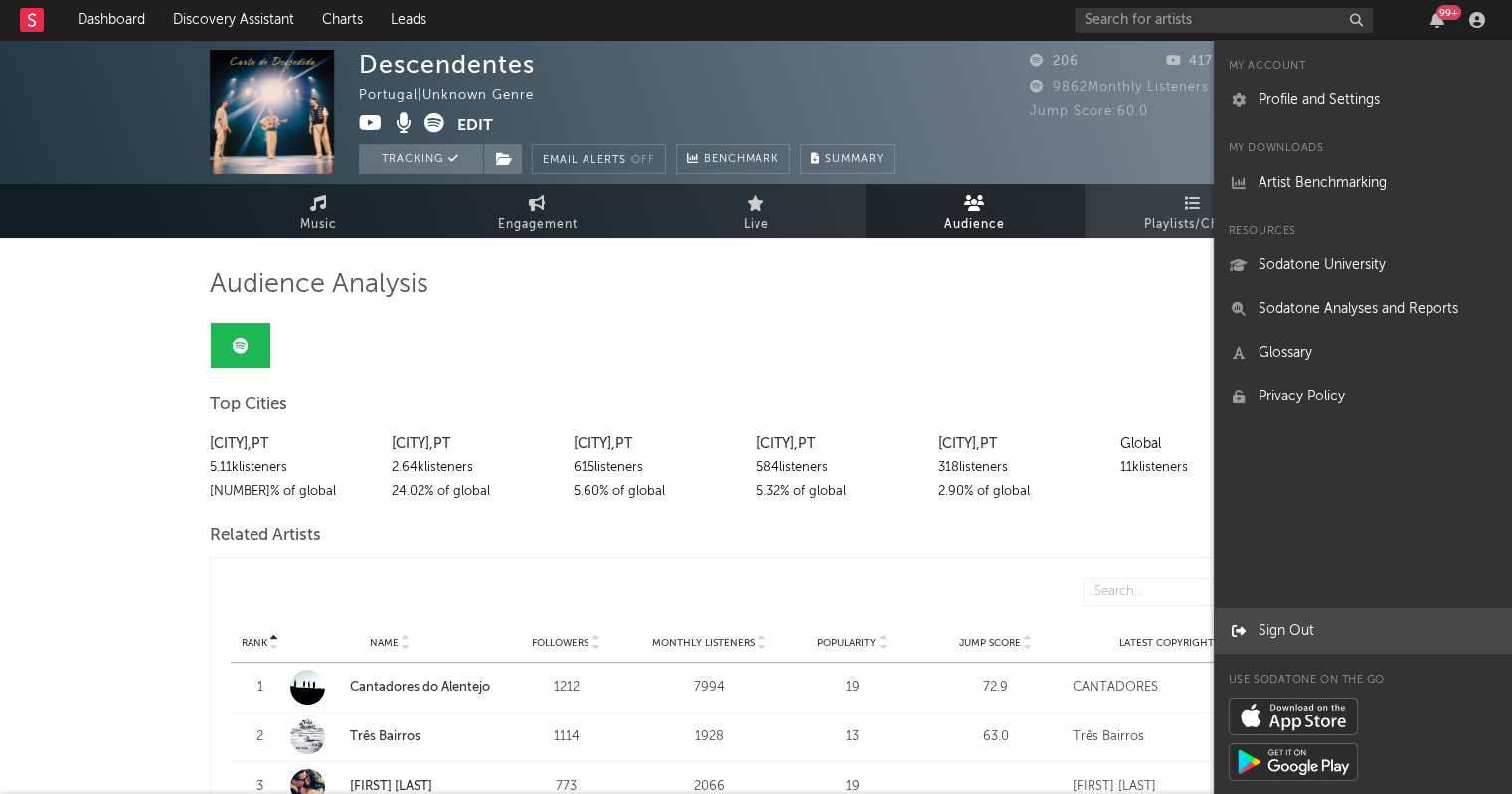 click on "Sign Out" at bounding box center (1363, 631) 